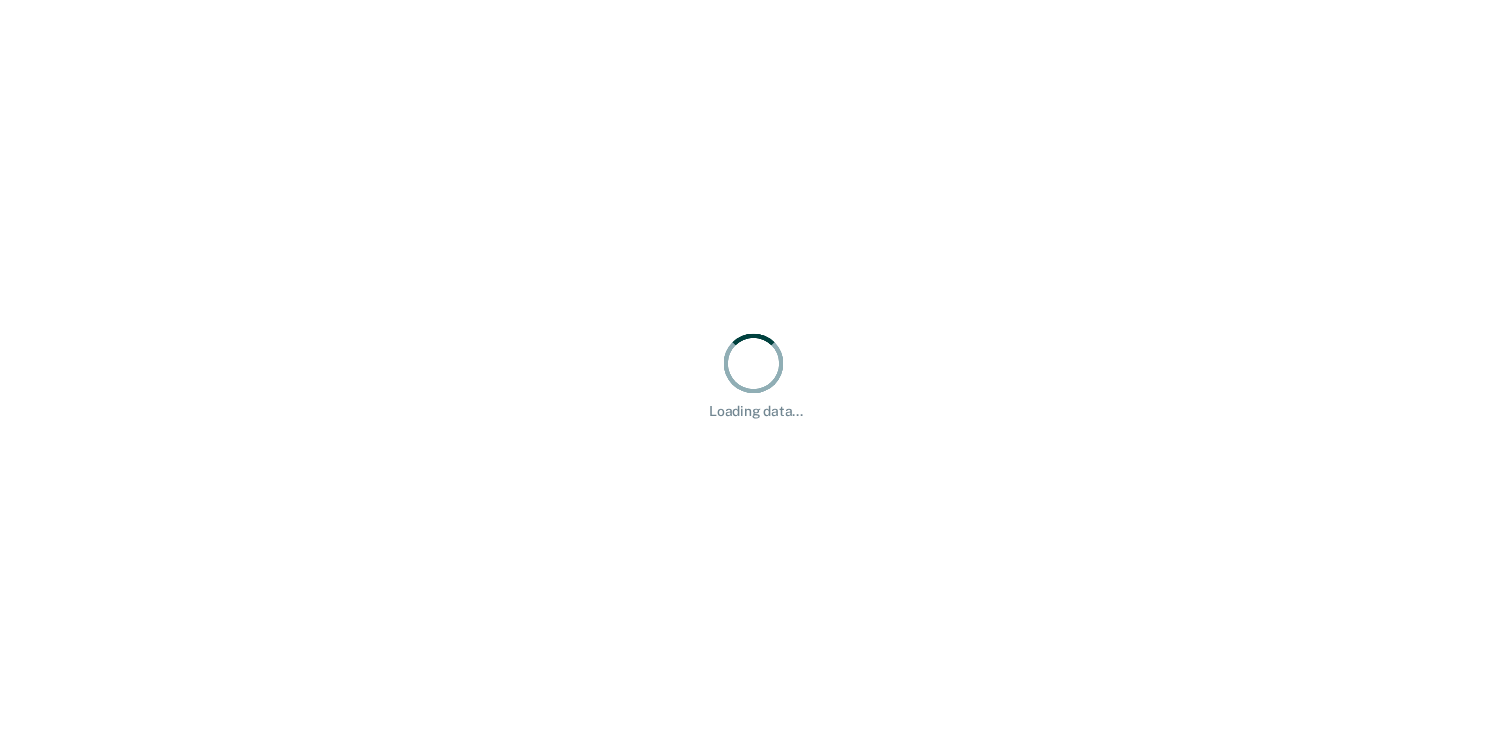 scroll, scrollTop: 0, scrollLeft: 0, axis: both 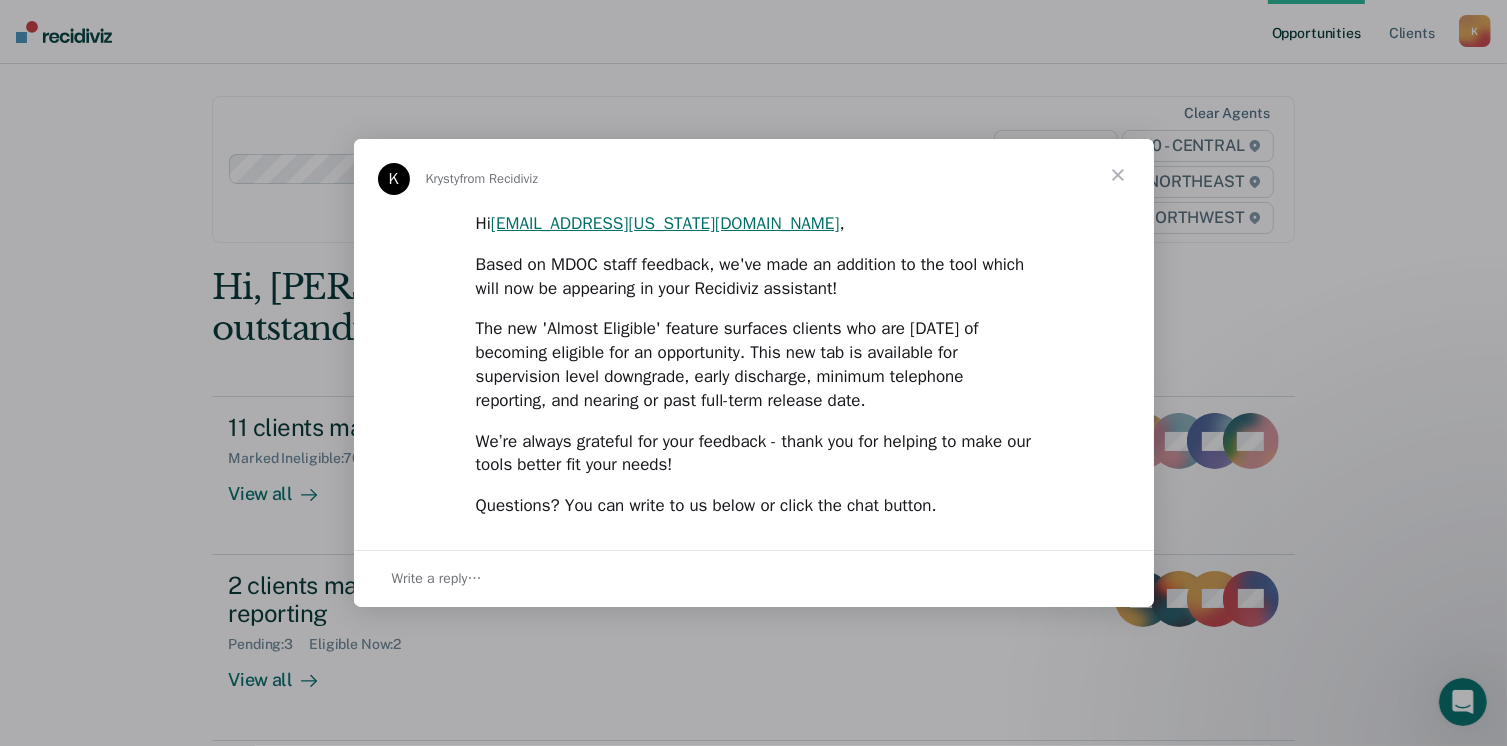 click at bounding box center [1118, 175] 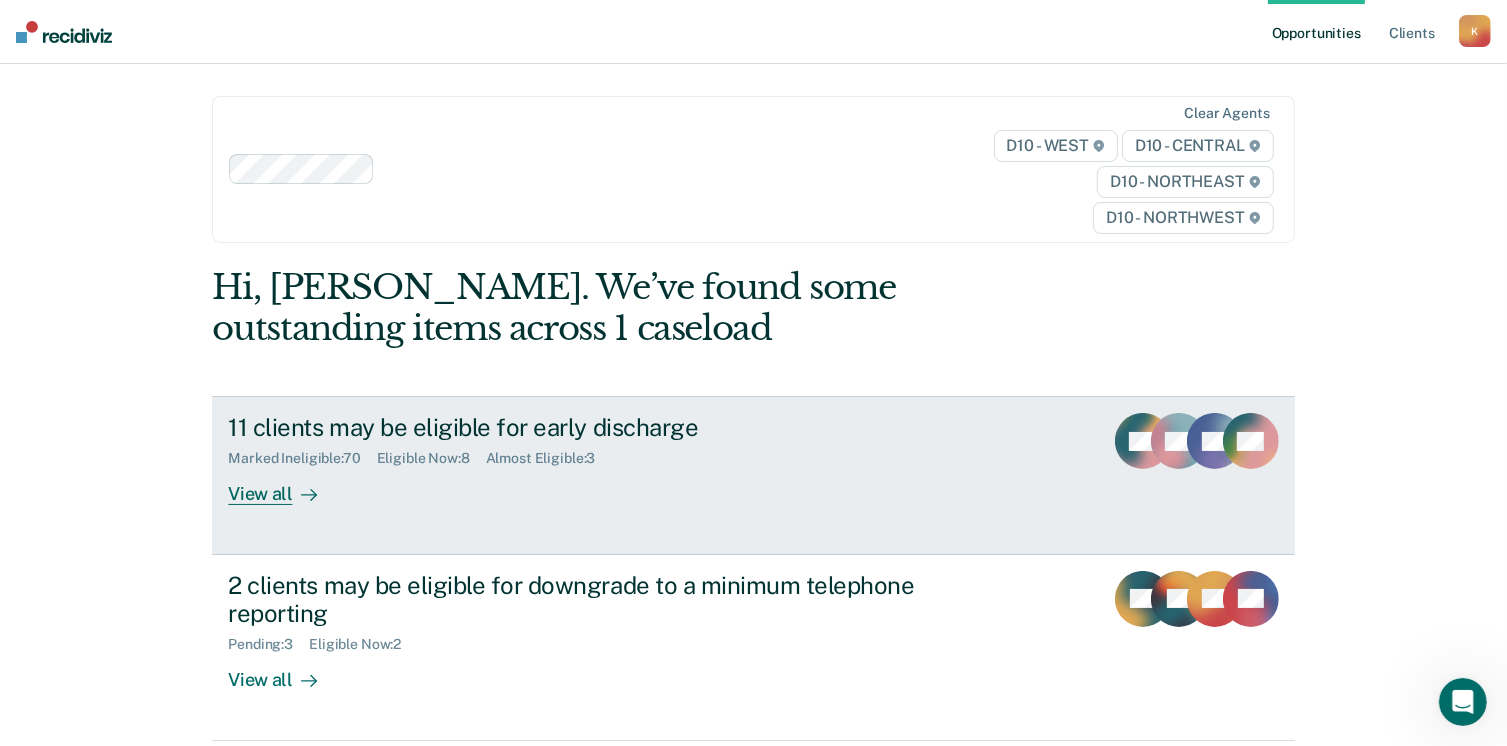 click on "View all" at bounding box center (284, 486) 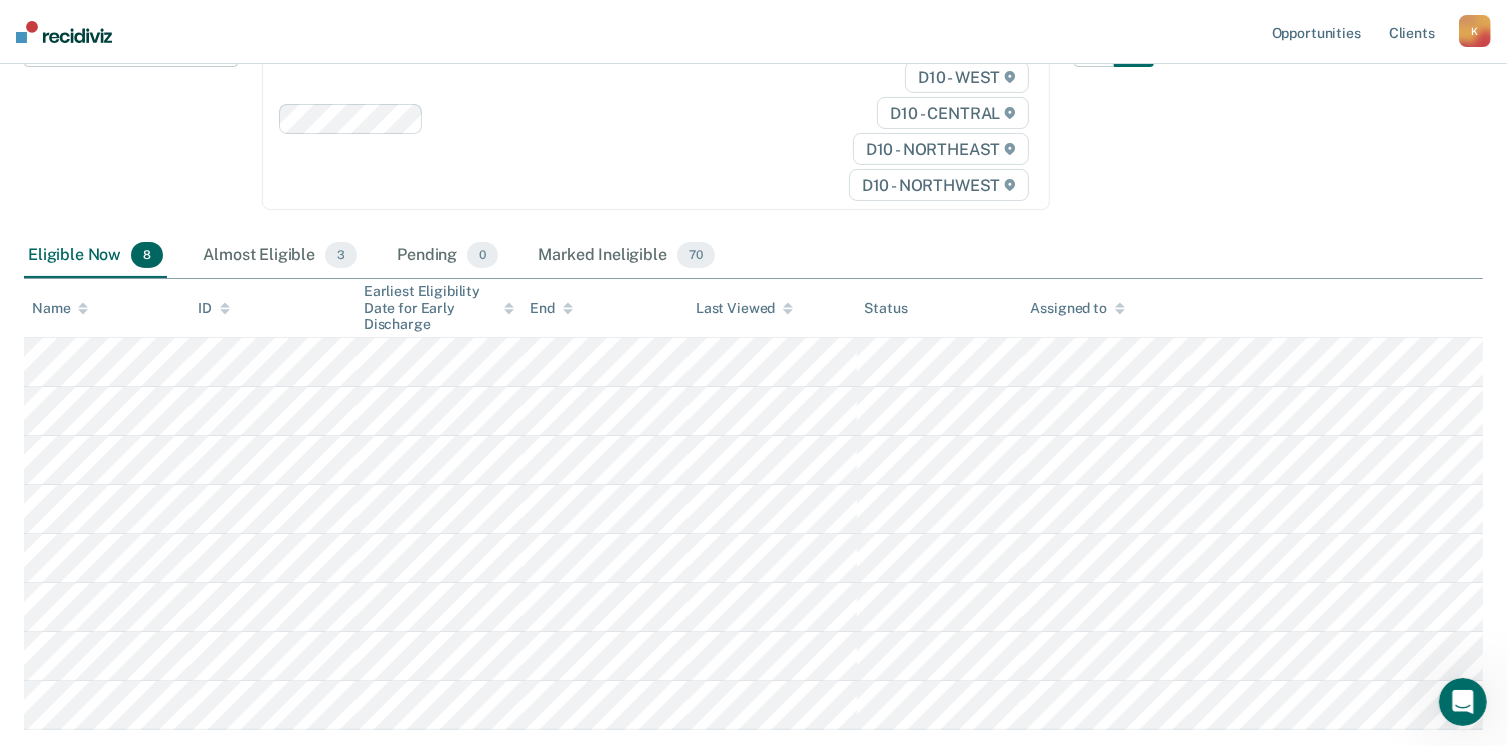 scroll, scrollTop: 280, scrollLeft: 0, axis: vertical 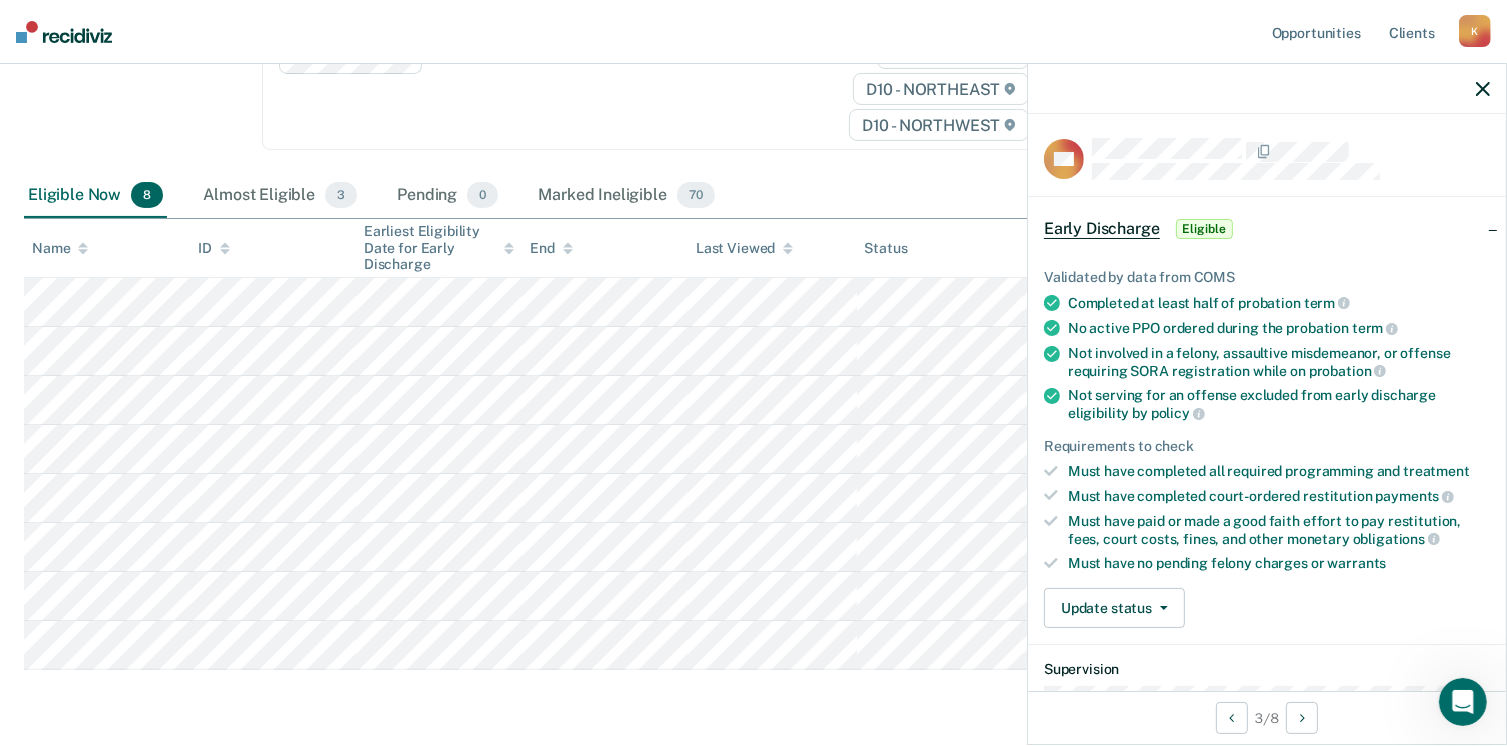 click on "Validated by data from COMS Completed at least half of probation   term   No active PPO ordered during the probation   term   Not involved in a felony, assaultive misdemeanor, or offense requiring SORA registration while on   probation   Not serving for an offense excluded from early discharge eligibility by   policy   Requirements to check Must have completed all required programming and   treatment Must have completed court-ordered restitution   payments   Must have paid or made a good faith effort to pay restitution, fees, court costs, fines, and other monetary   obligations   Must have no pending felony charges or   warrants Update status Mark Pending Mark Ineligible" at bounding box center (1267, 440) 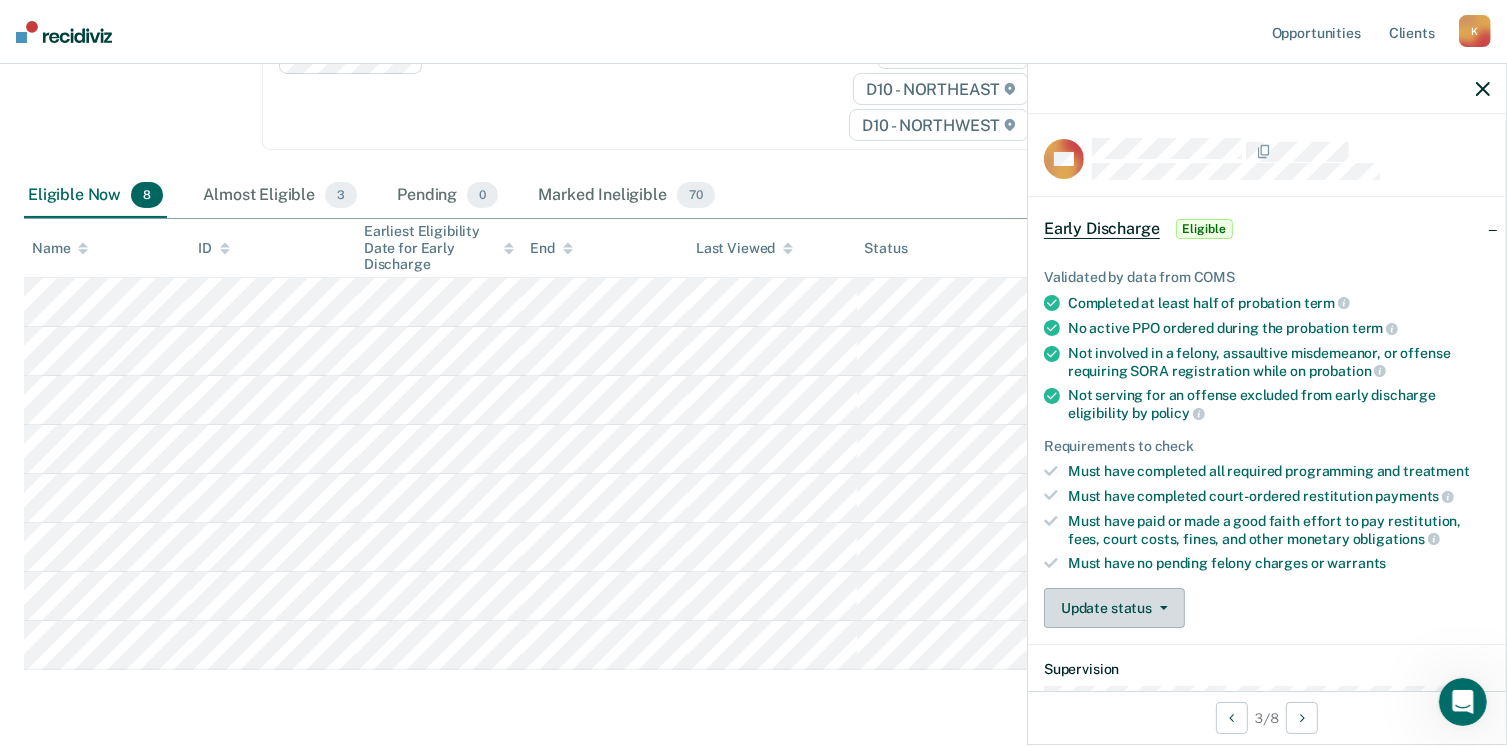 click on "Update status" at bounding box center [1114, 608] 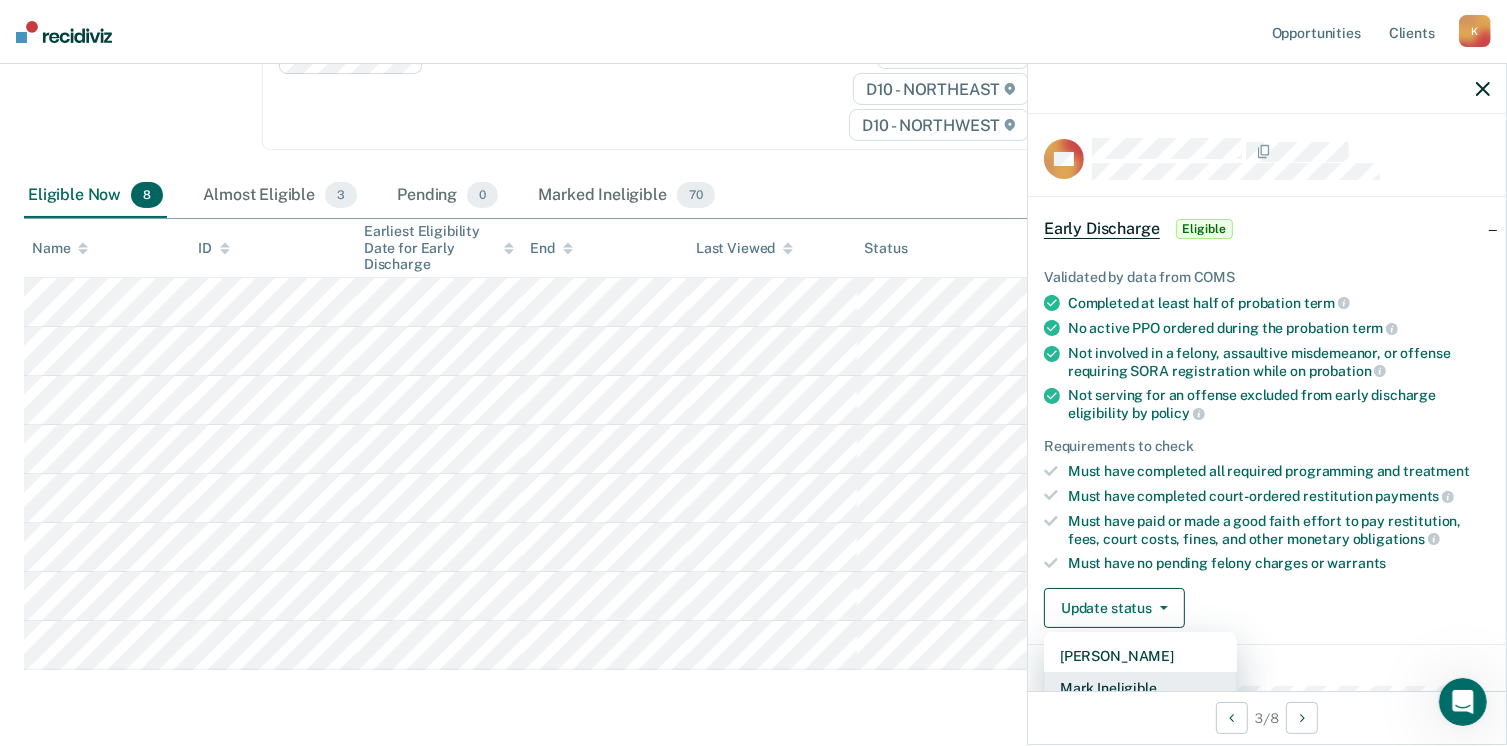 scroll, scrollTop: 5, scrollLeft: 0, axis: vertical 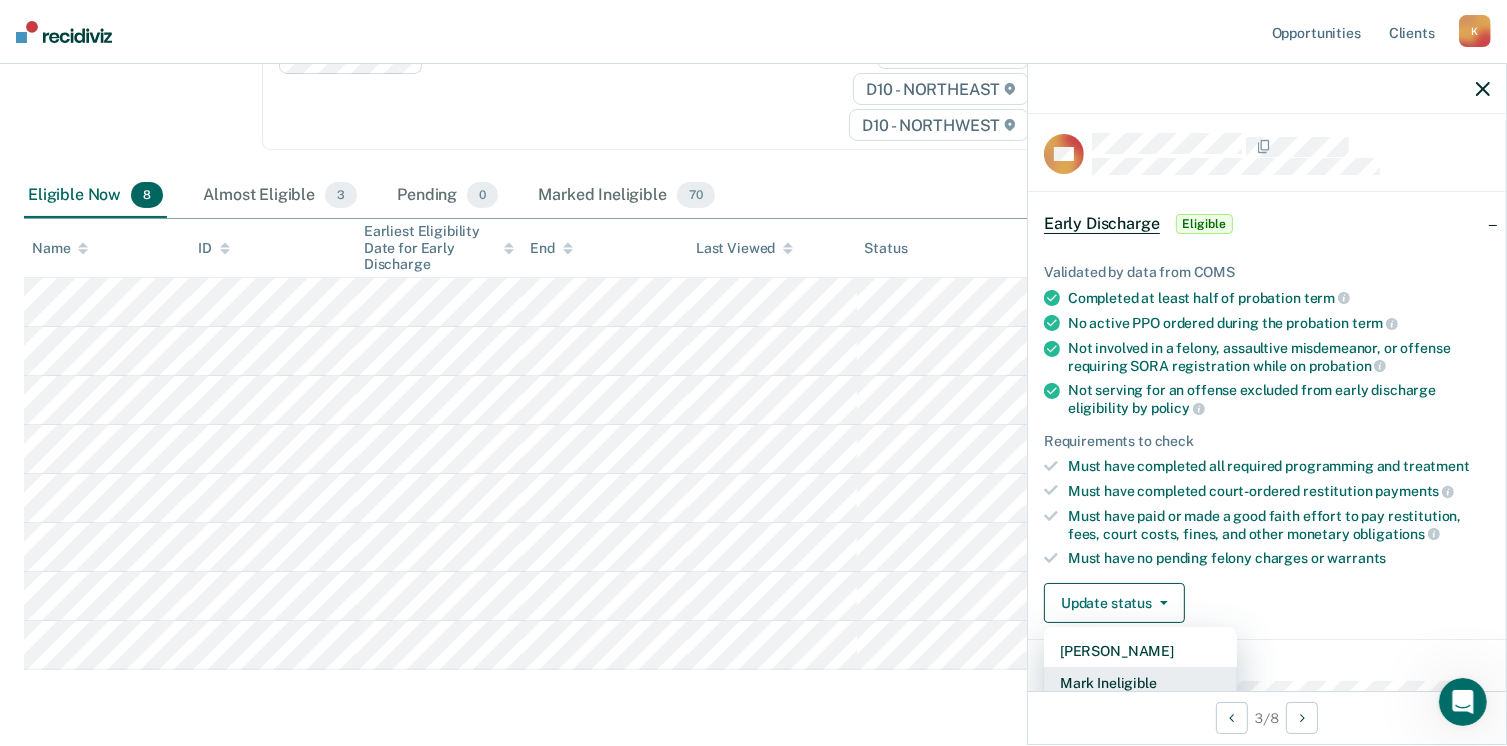click on "Mark Ineligible" at bounding box center [1140, 683] 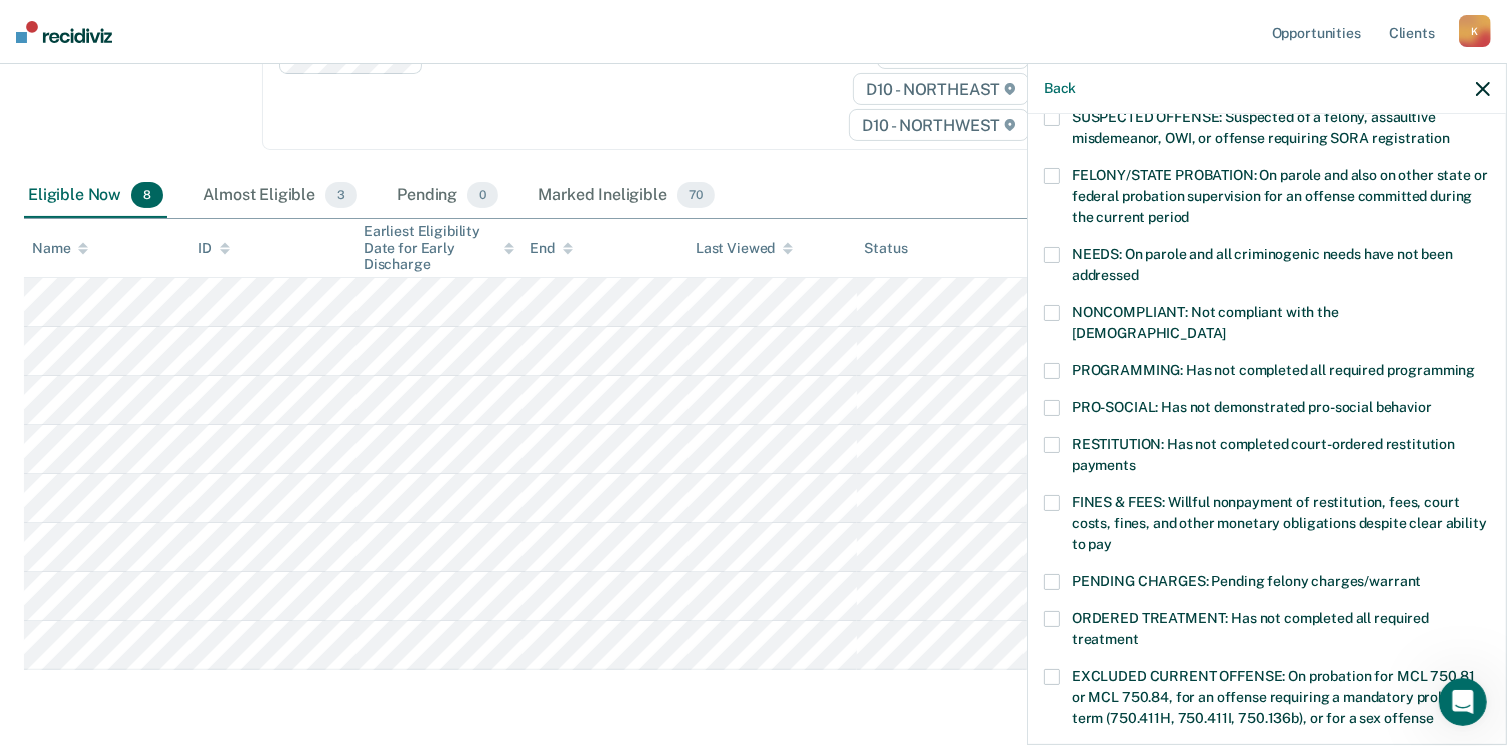 scroll, scrollTop: 216, scrollLeft: 0, axis: vertical 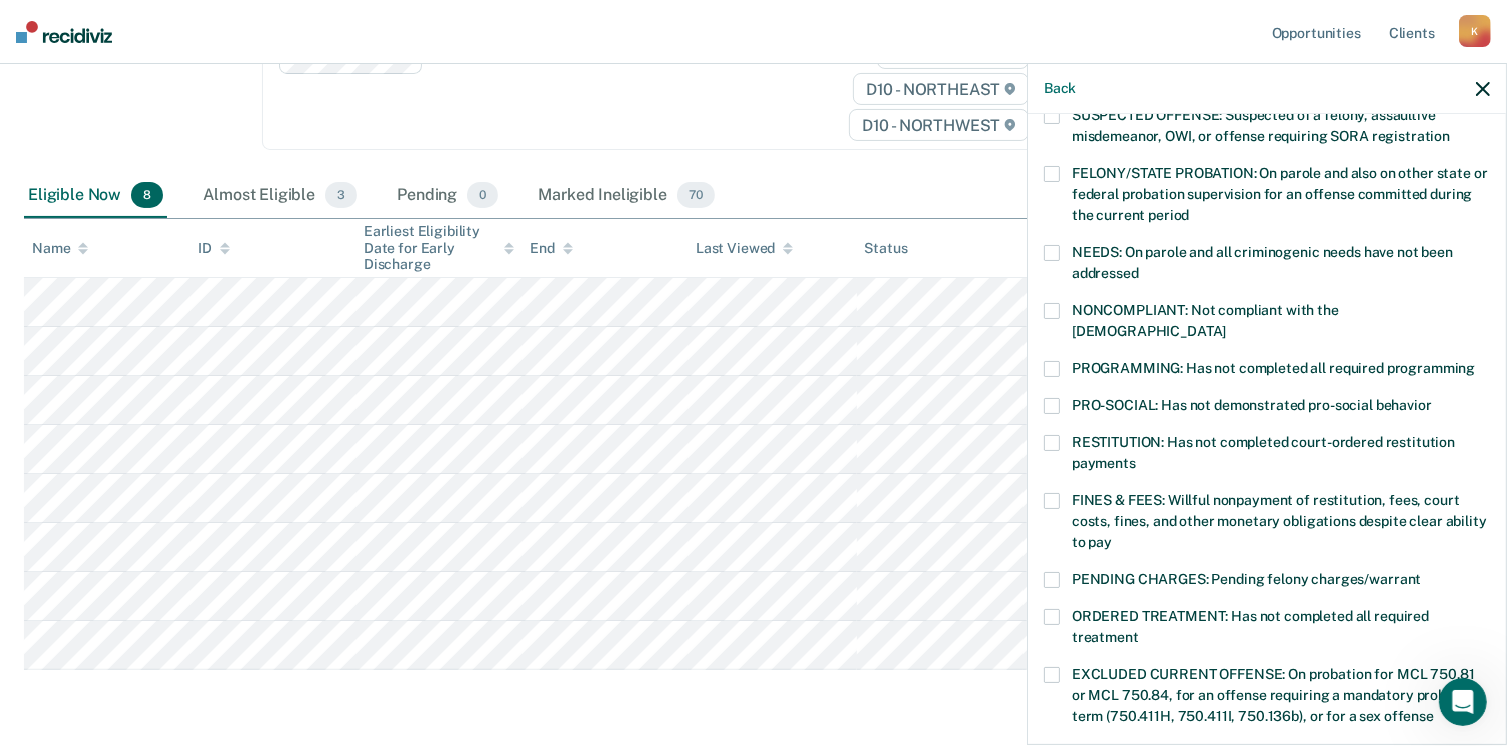 click at bounding box center [1052, 501] 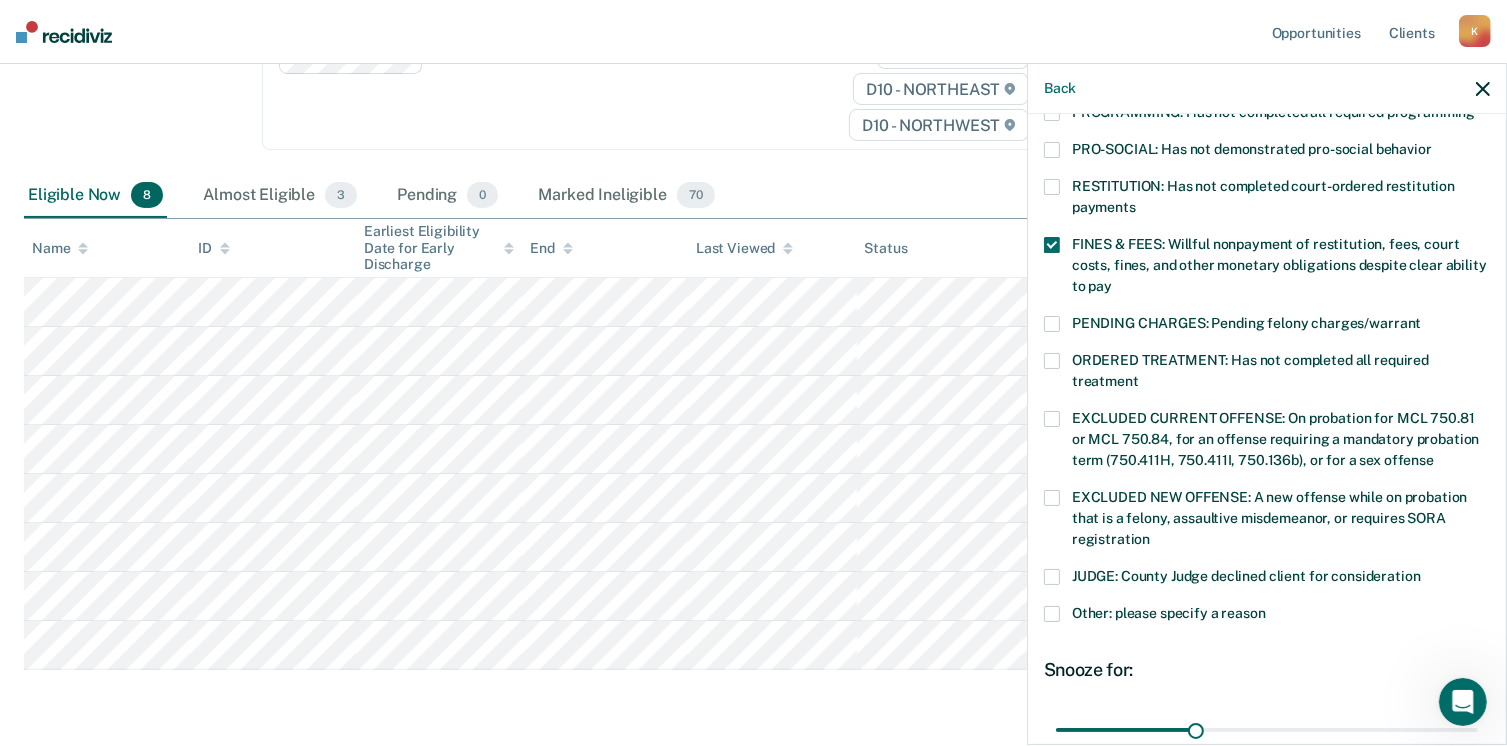 scroll, scrollTop: 559, scrollLeft: 0, axis: vertical 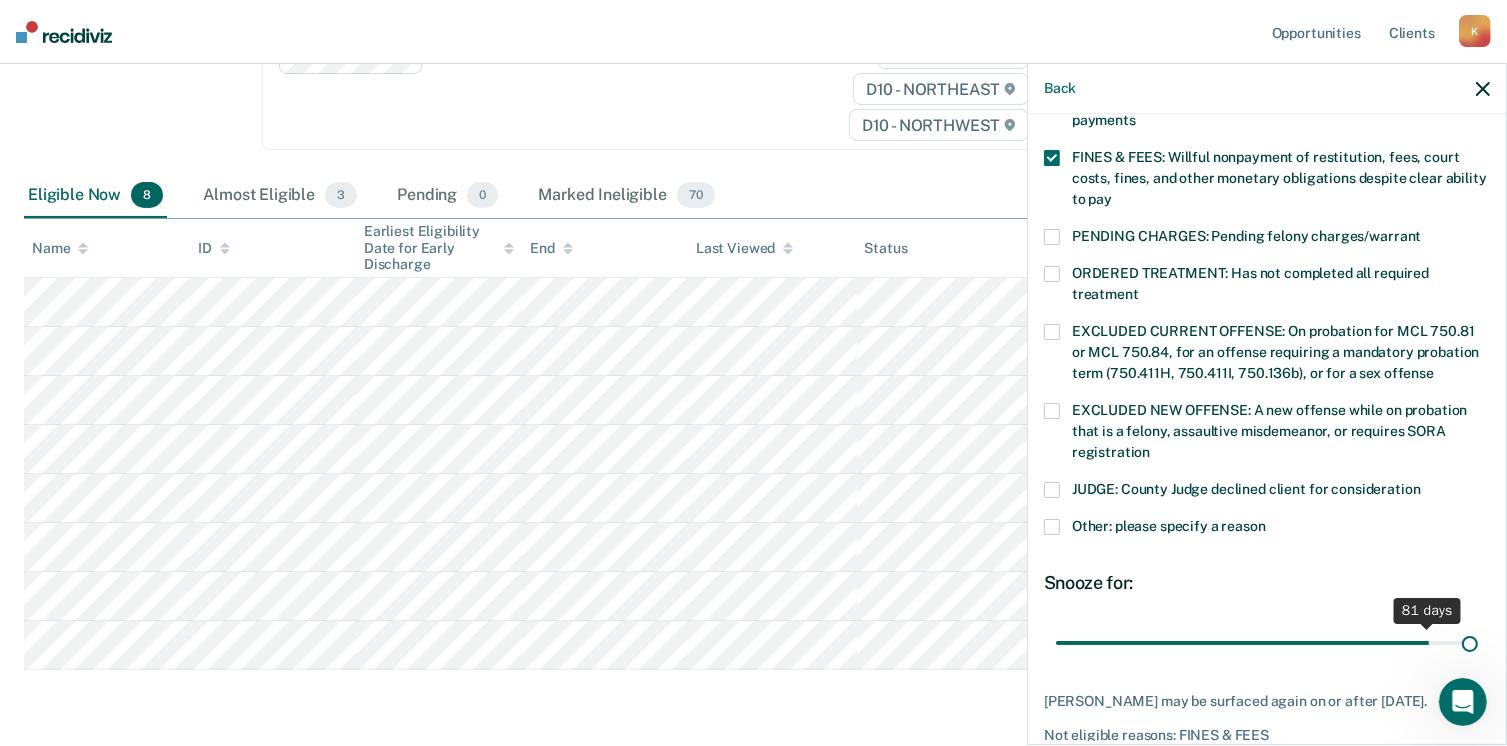 drag, startPoint x: 1186, startPoint y: 617, endPoint x: 1525, endPoint y: 600, distance: 339.426 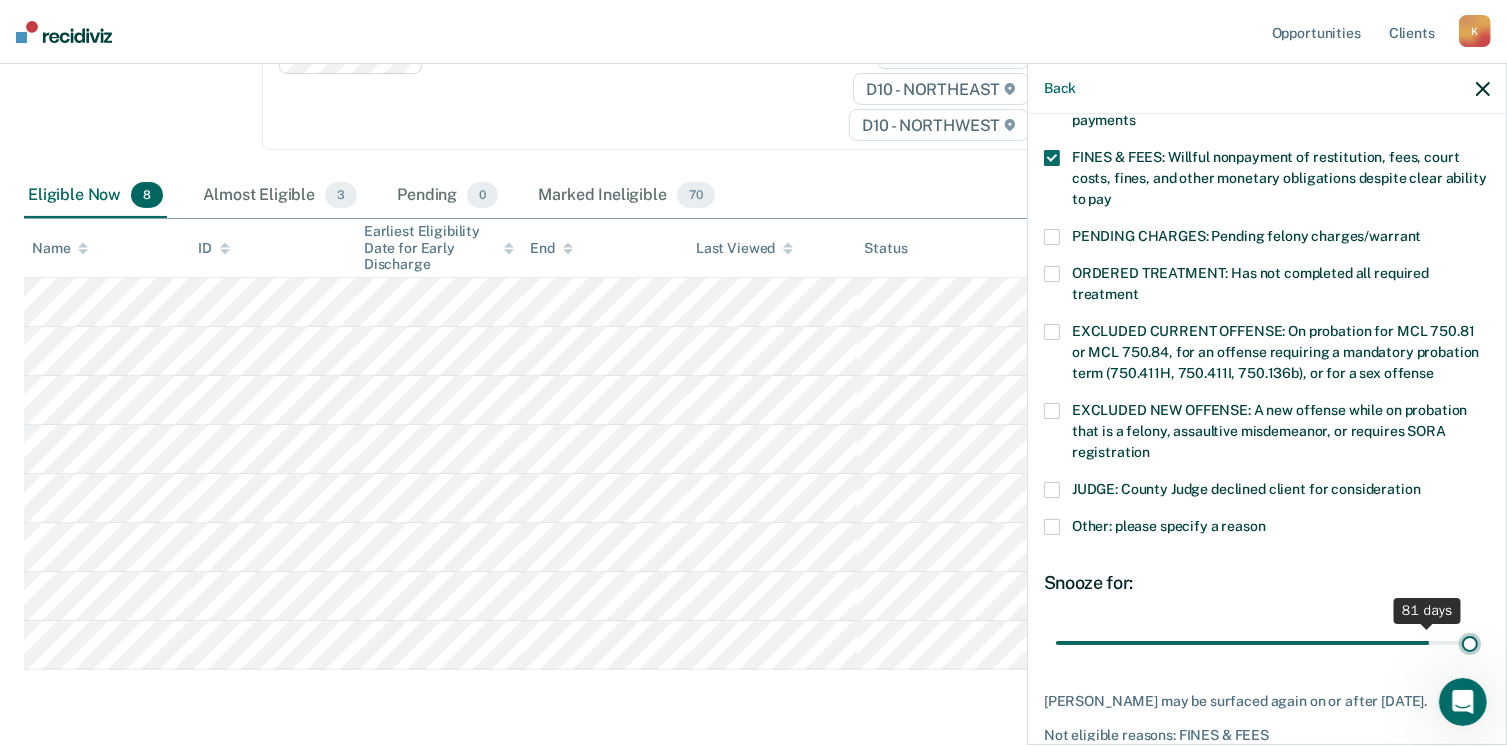 type on "90" 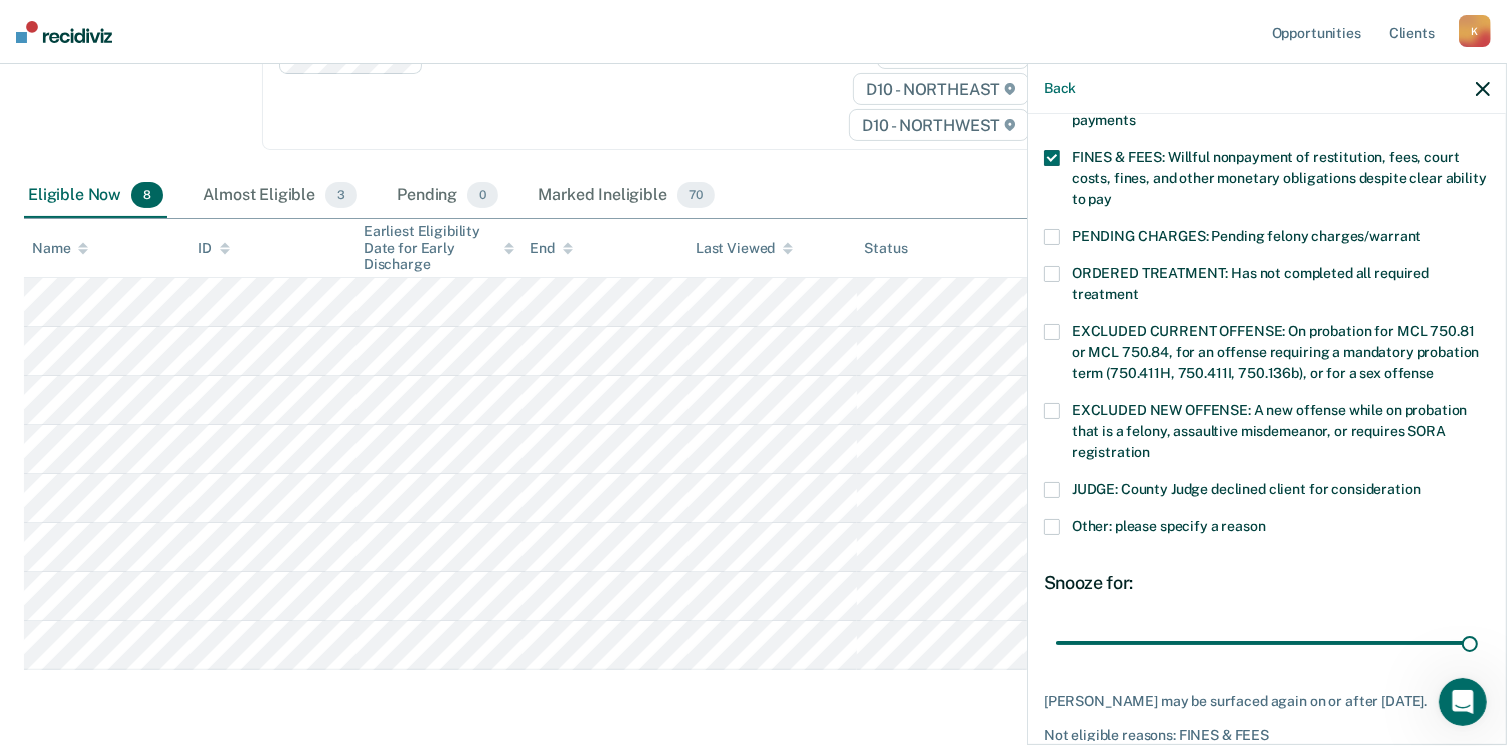 scroll, scrollTop: 630, scrollLeft: 0, axis: vertical 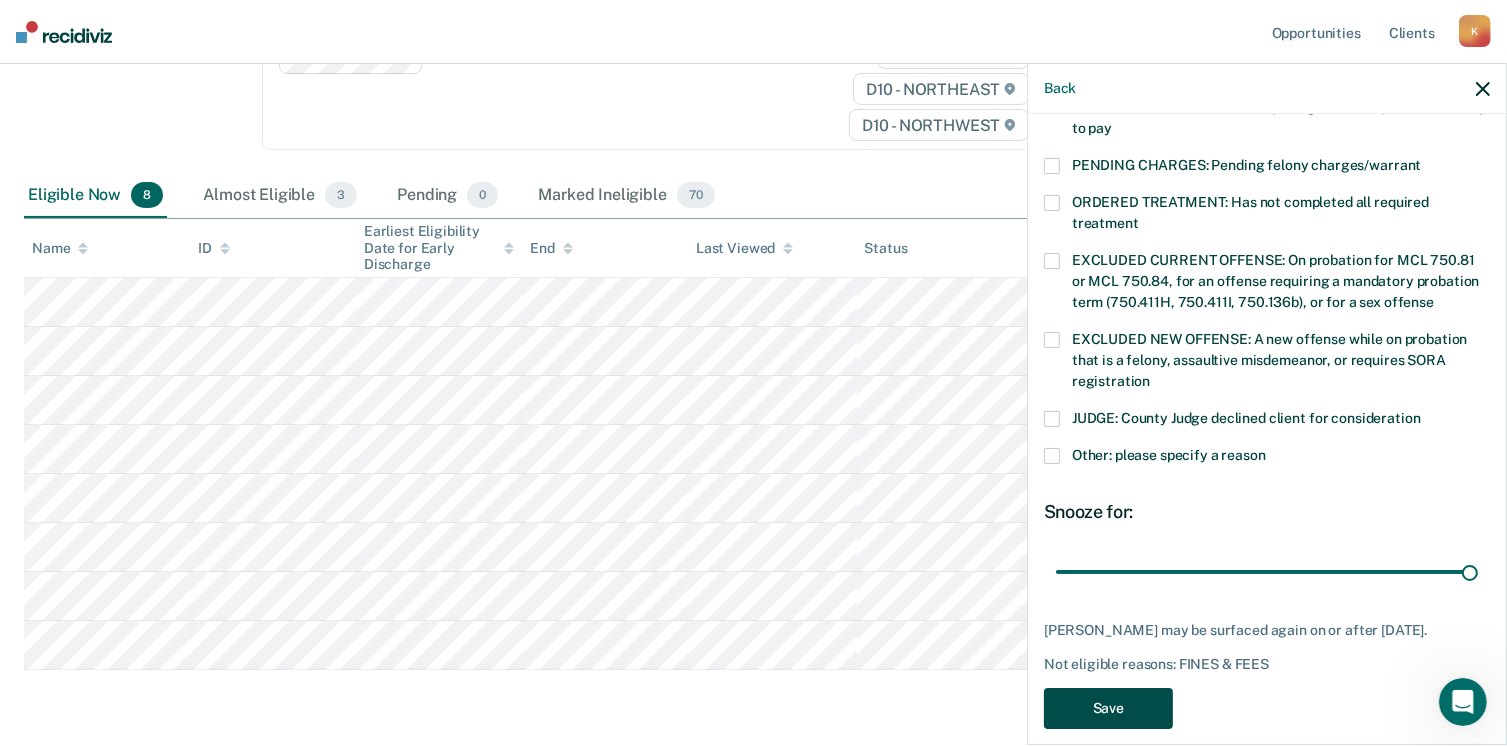 click on "Save" at bounding box center [1108, 708] 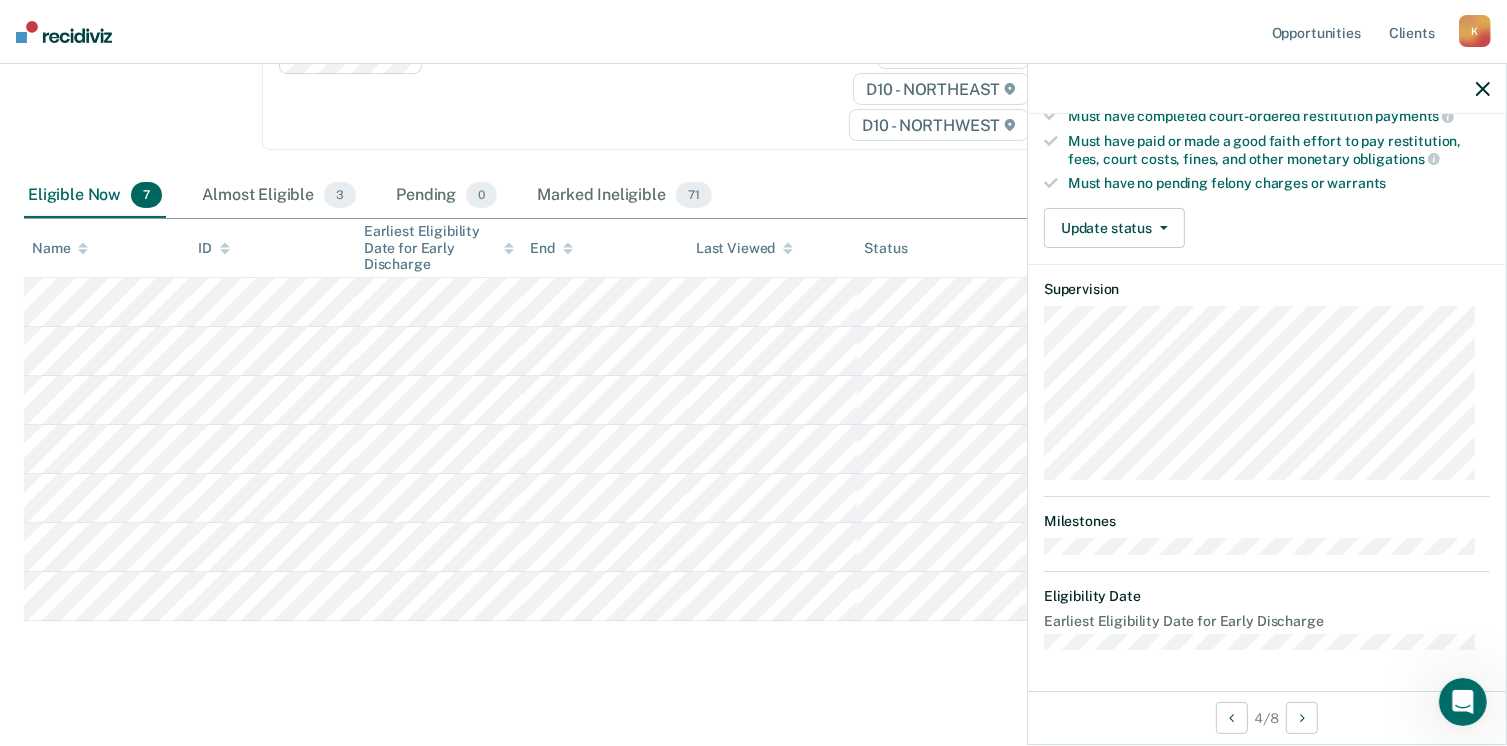 scroll, scrollTop: 371, scrollLeft: 0, axis: vertical 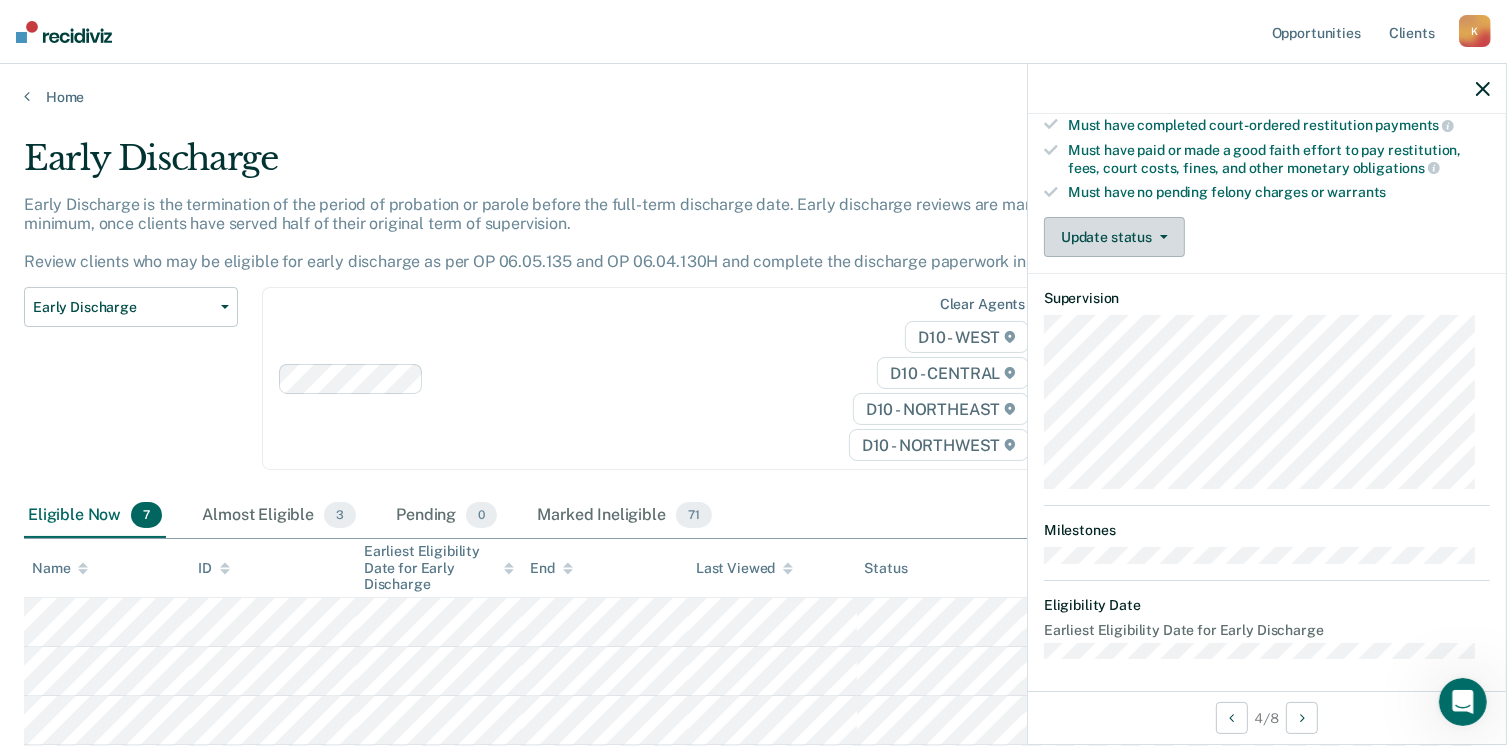 click on "Update status" at bounding box center [1114, 237] 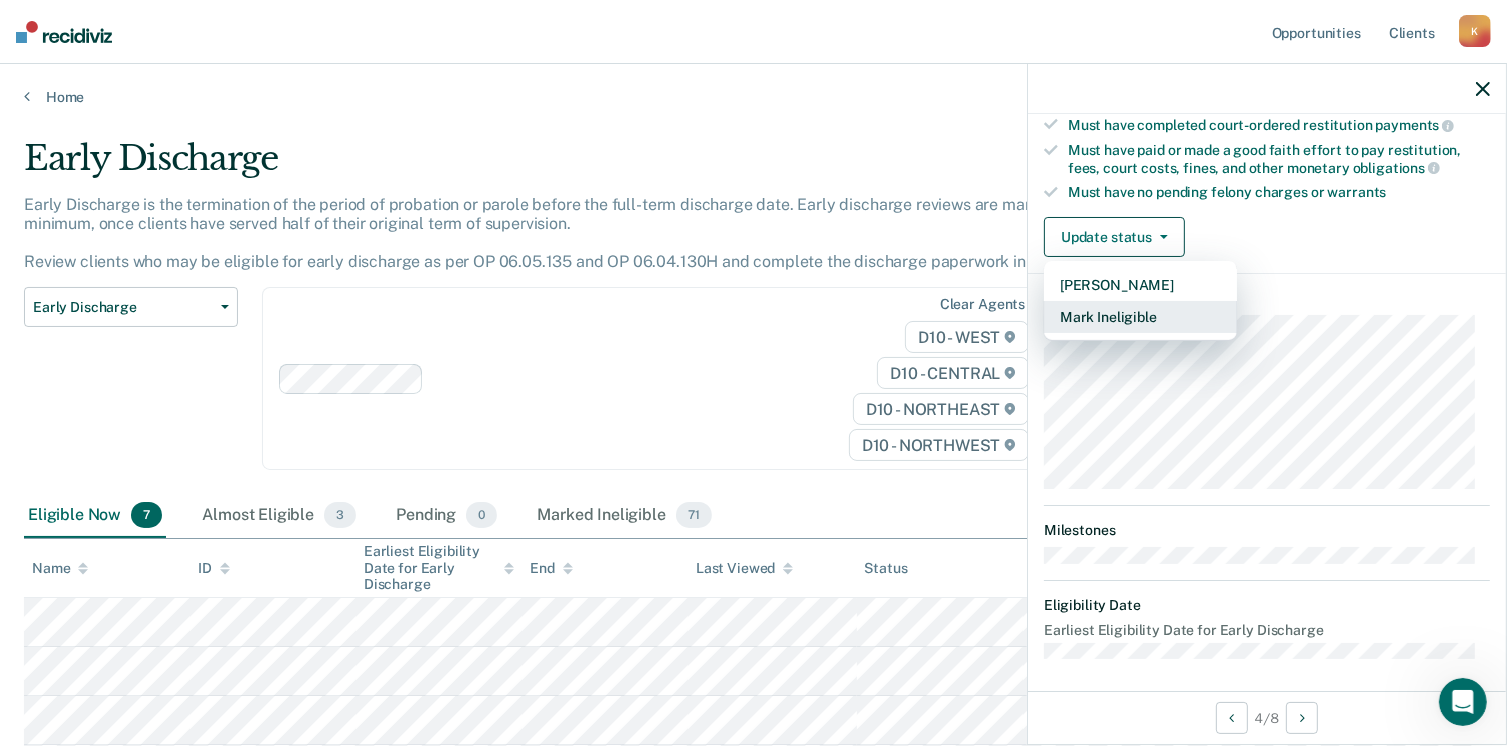 click on "Mark Ineligible" at bounding box center (1140, 317) 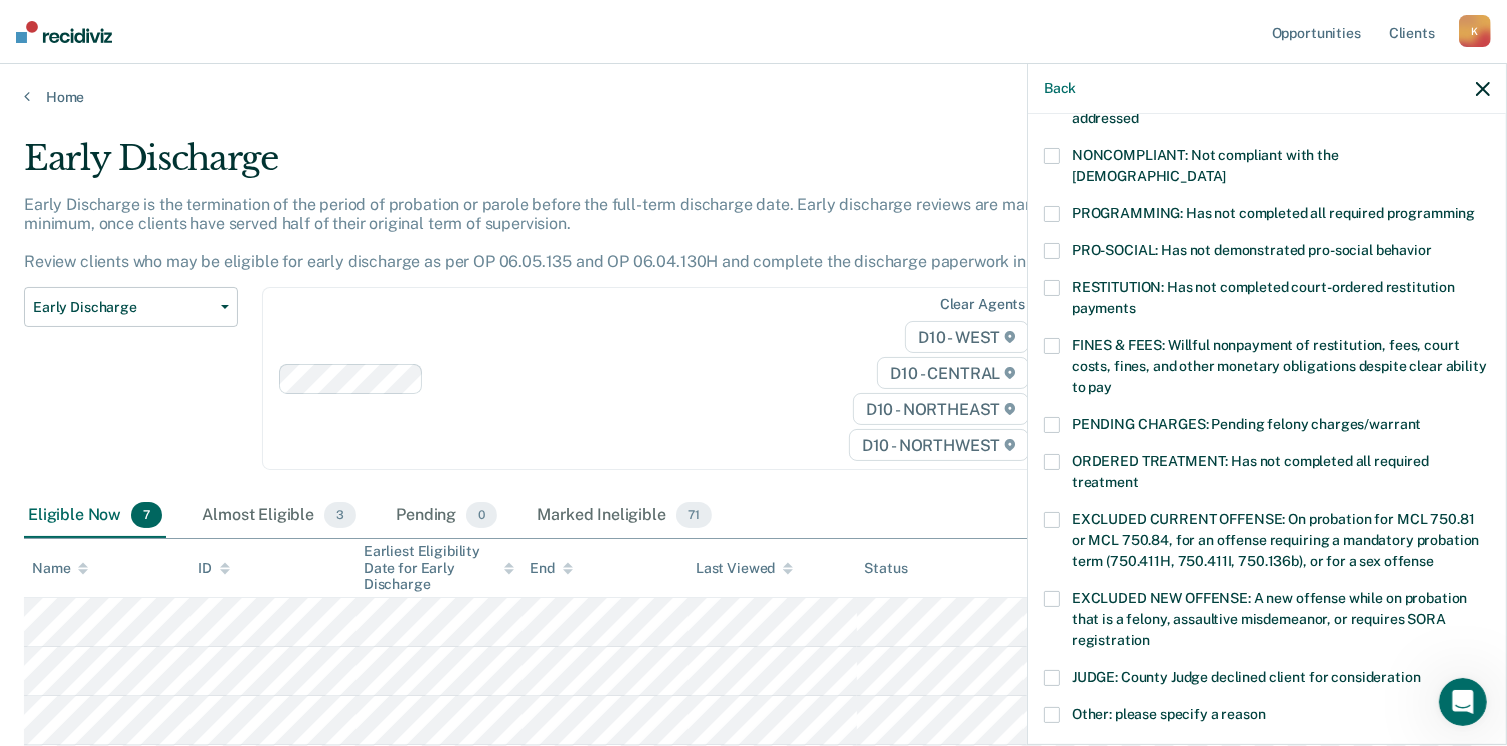 drag, startPoint x: 1056, startPoint y: 263, endPoint x: 1040, endPoint y: 260, distance: 16.27882 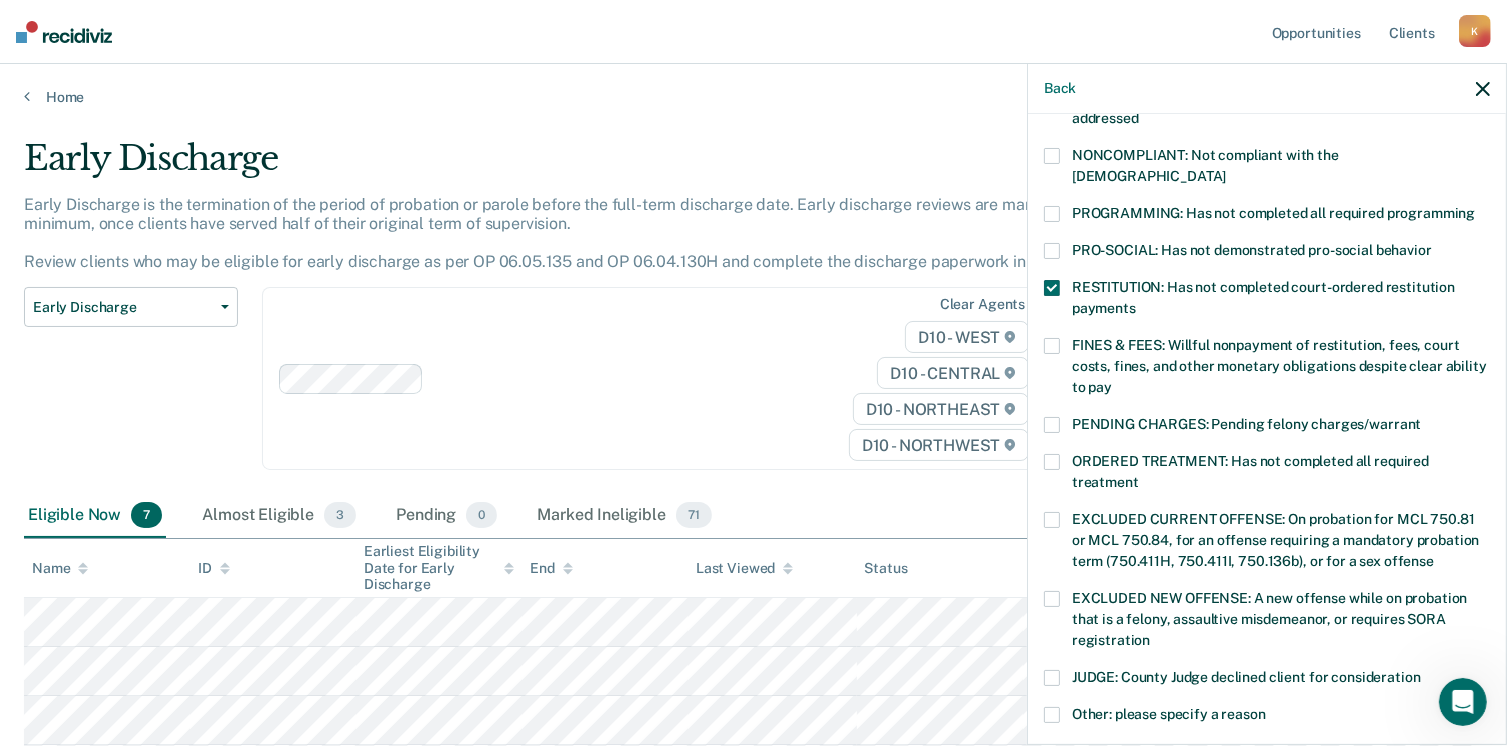 scroll, scrollTop: 630, scrollLeft: 0, axis: vertical 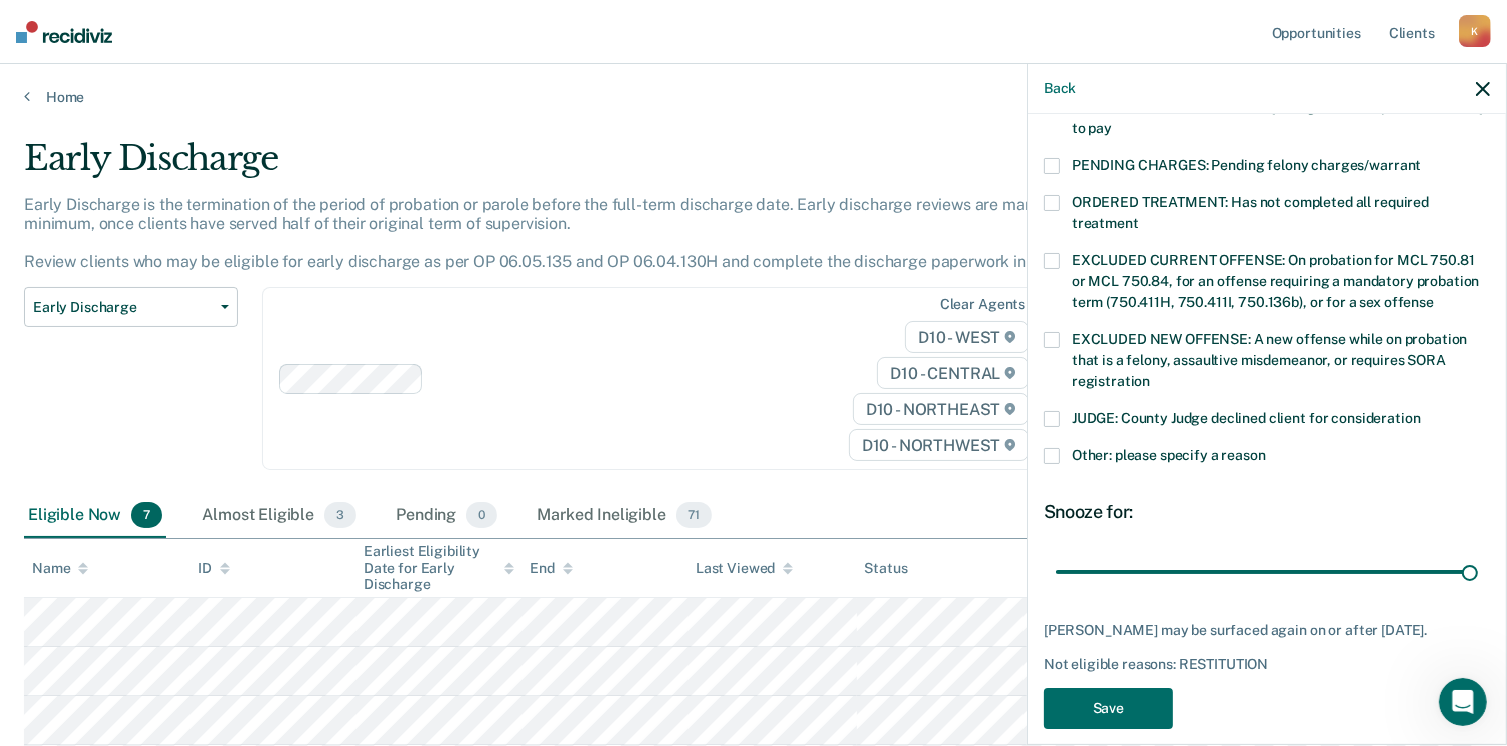 drag, startPoint x: 1189, startPoint y: 546, endPoint x: 1505, endPoint y: 502, distance: 319.04858 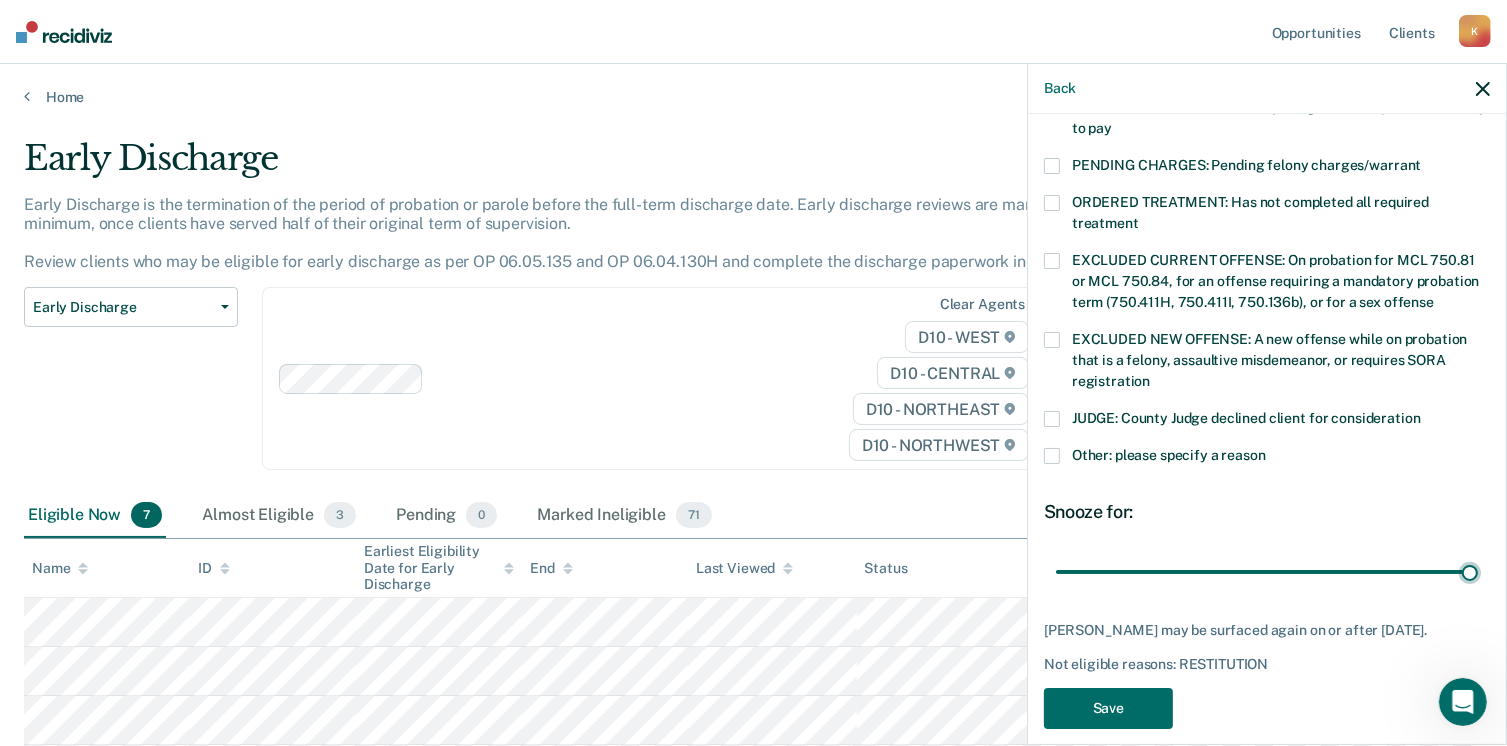 type on "90" 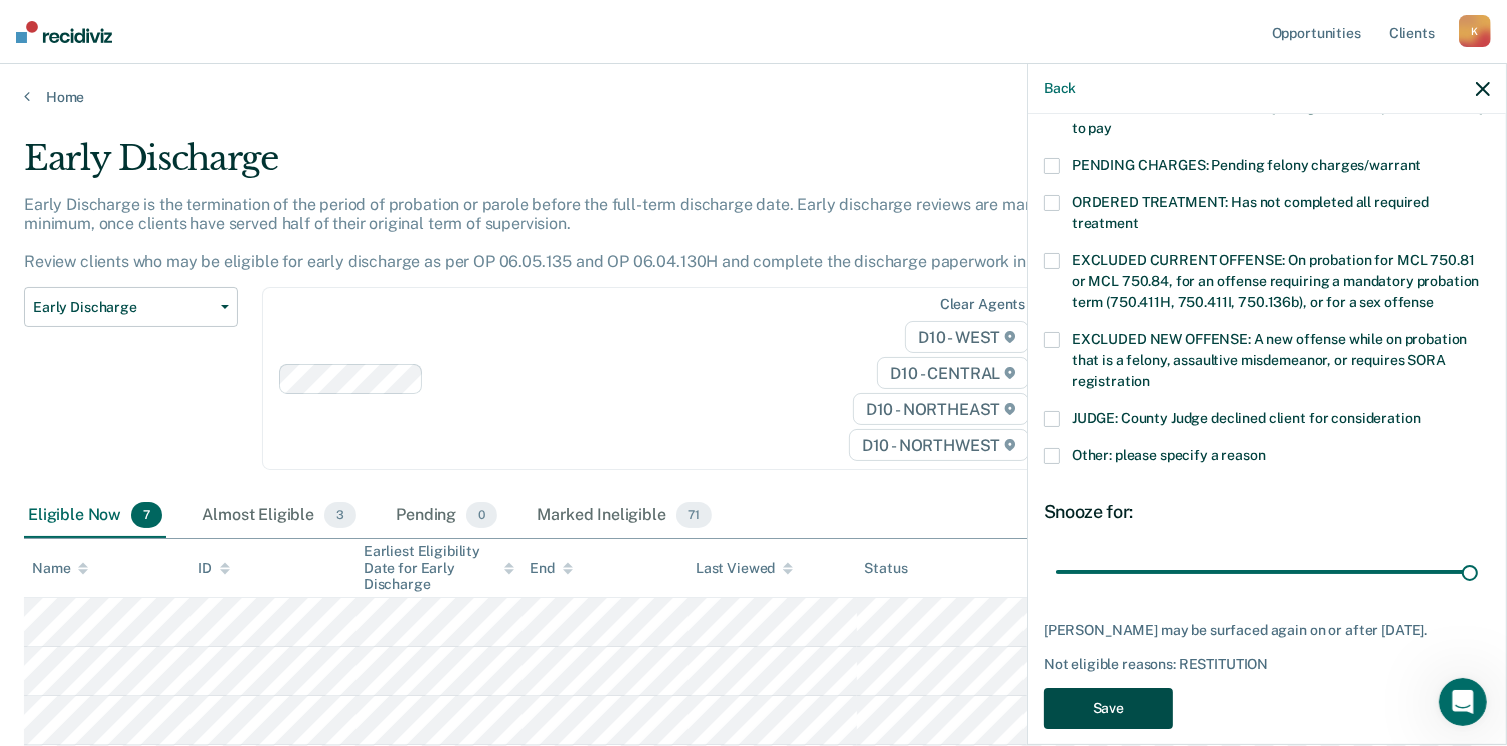 click on "Save" at bounding box center [1108, 708] 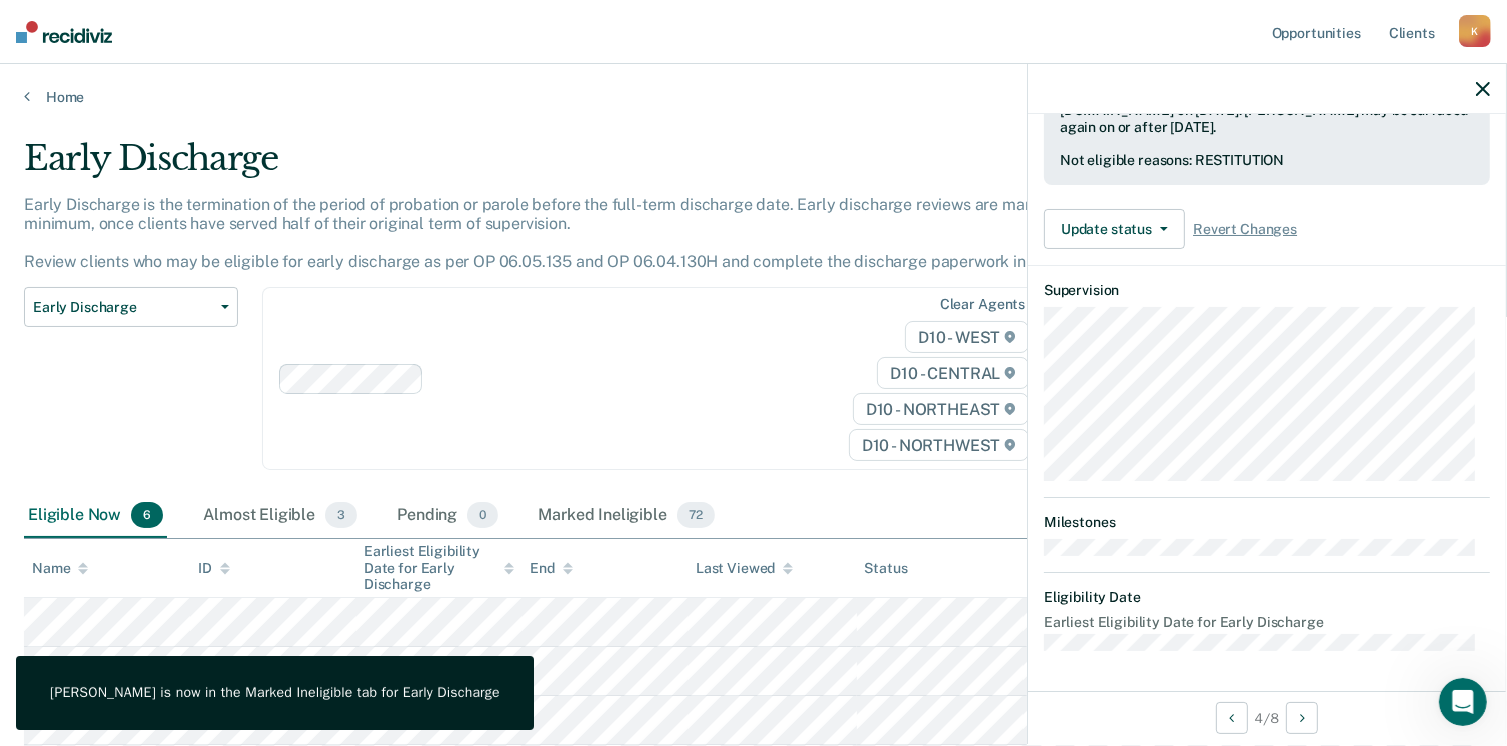 scroll, scrollTop: 519, scrollLeft: 0, axis: vertical 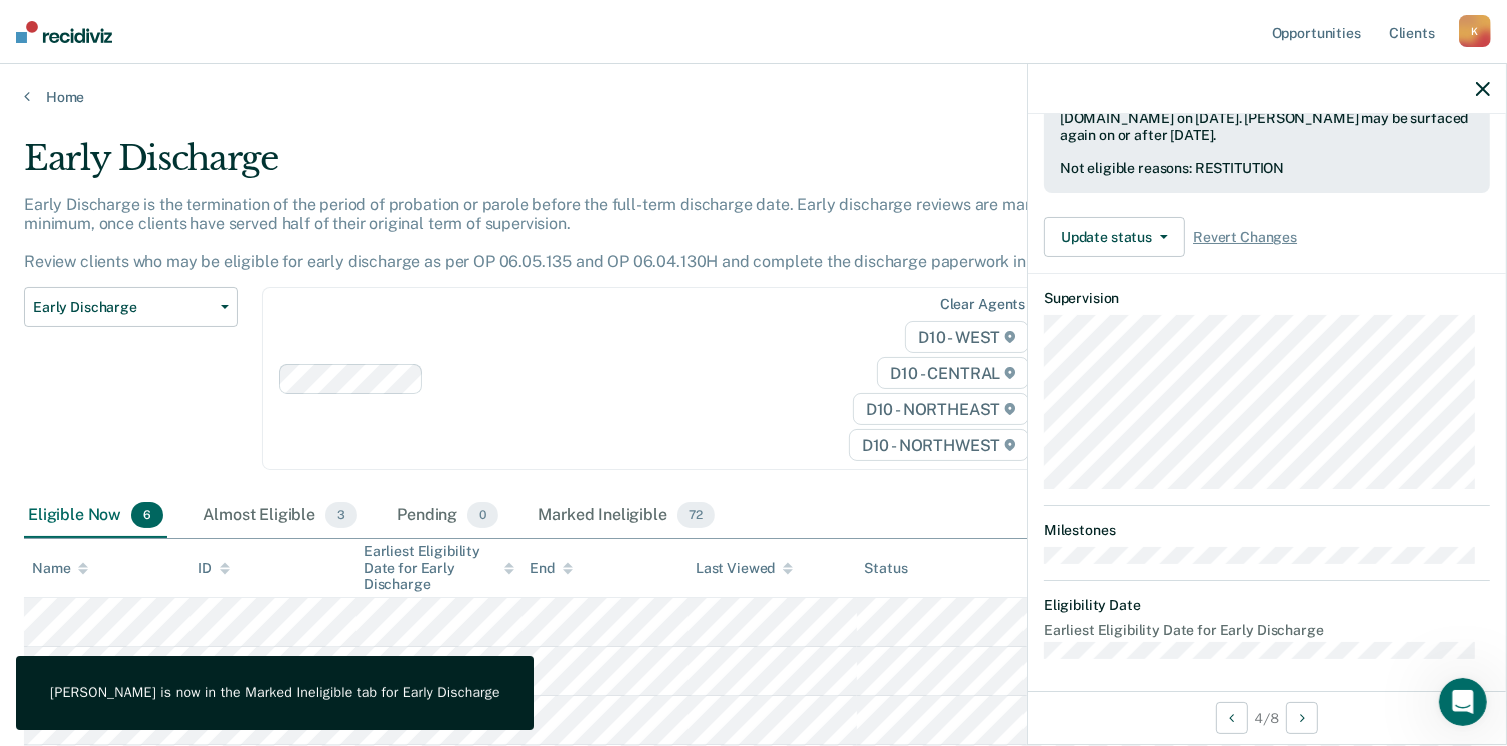 click 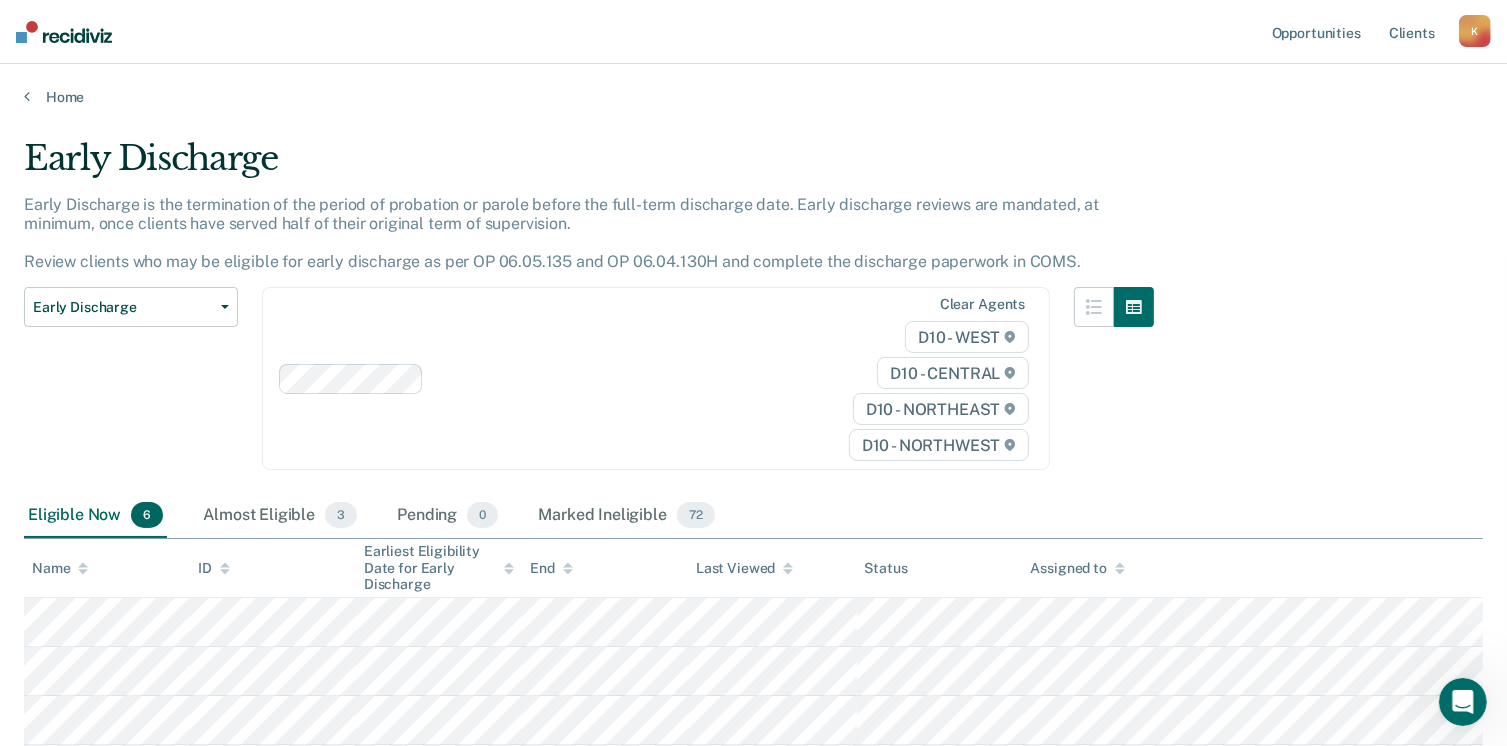 drag, startPoint x: 1512, startPoint y: 729, endPoint x: 1104, endPoint y: 478, distance: 479.02505 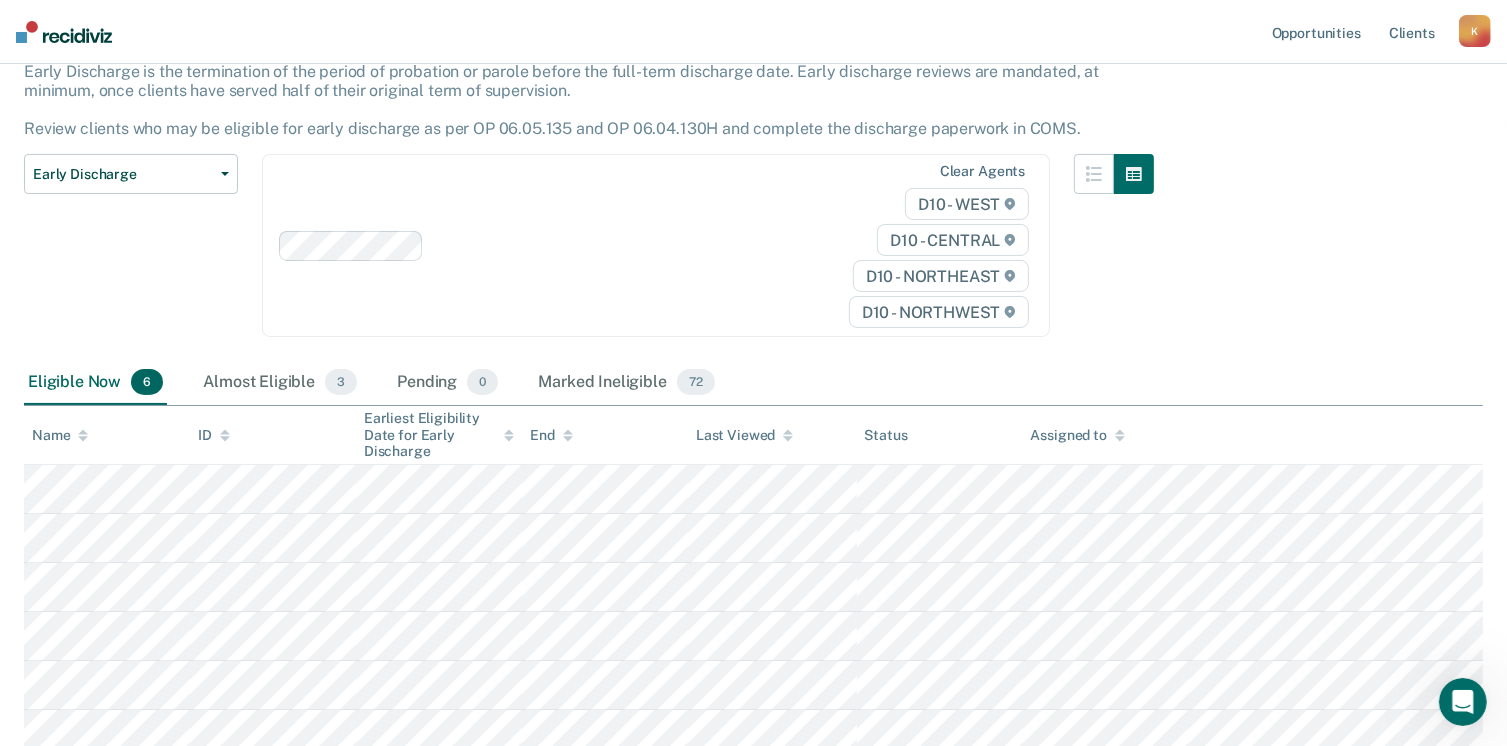 scroll, scrollTop: 288, scrollLeft: 0, axis: vertical 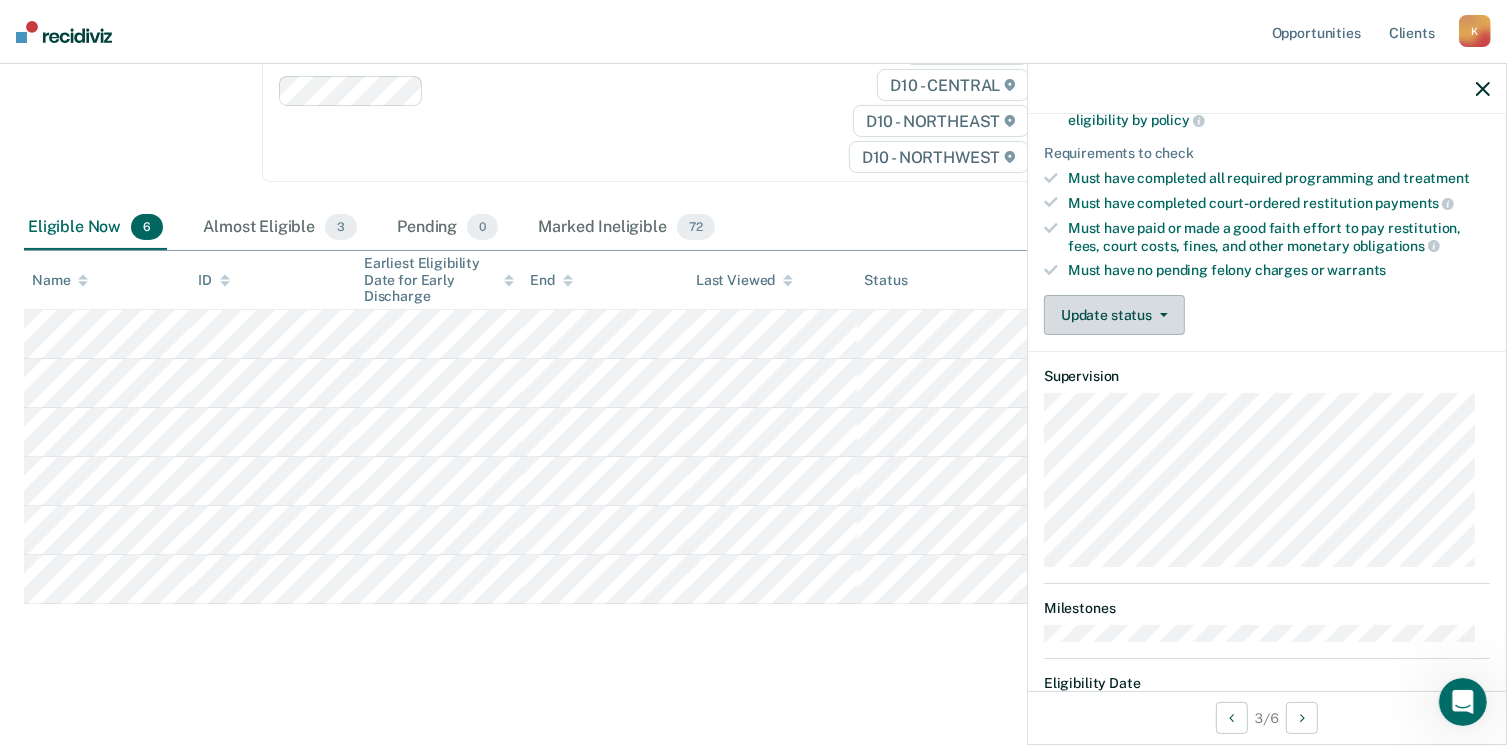 click 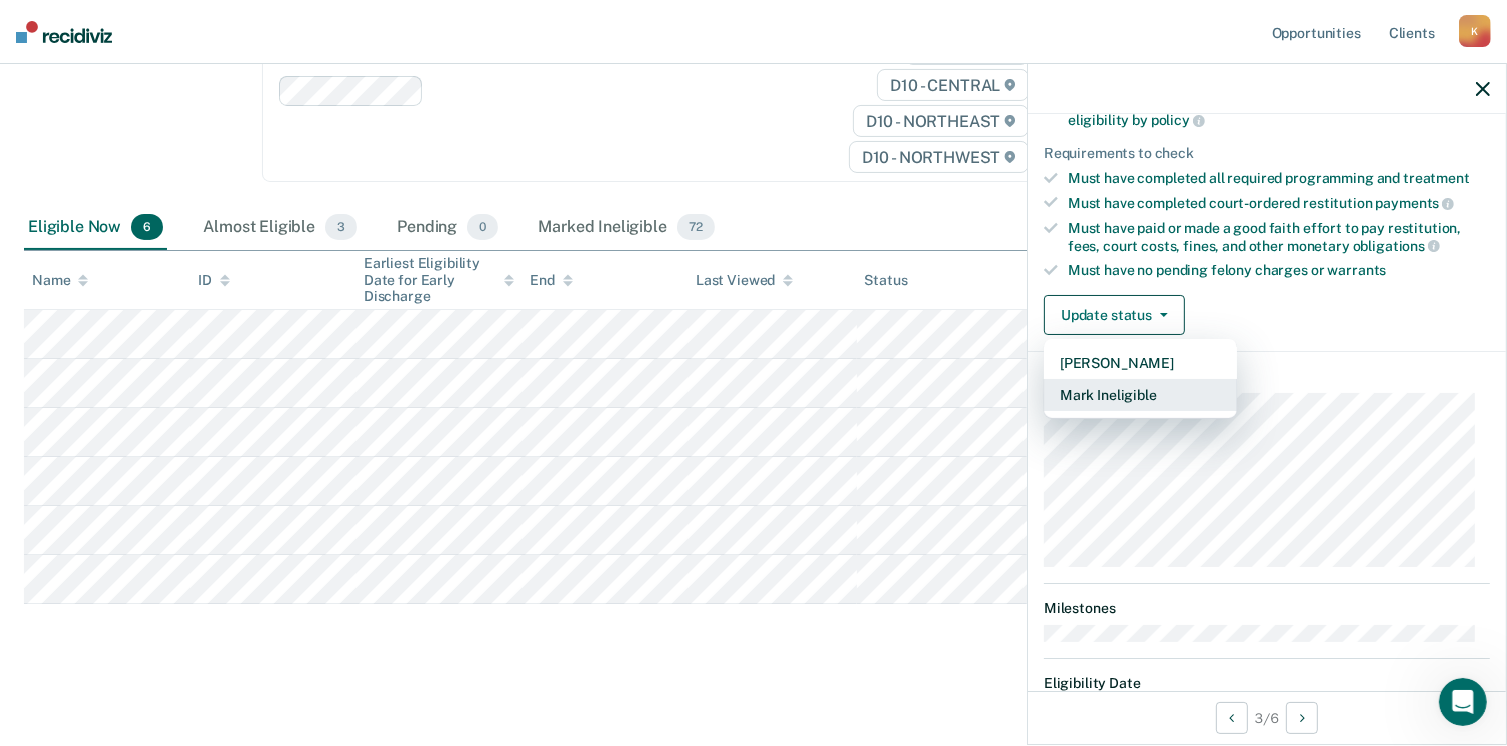 click on "Mark Ineligible" at bounding box center [1140, 395] 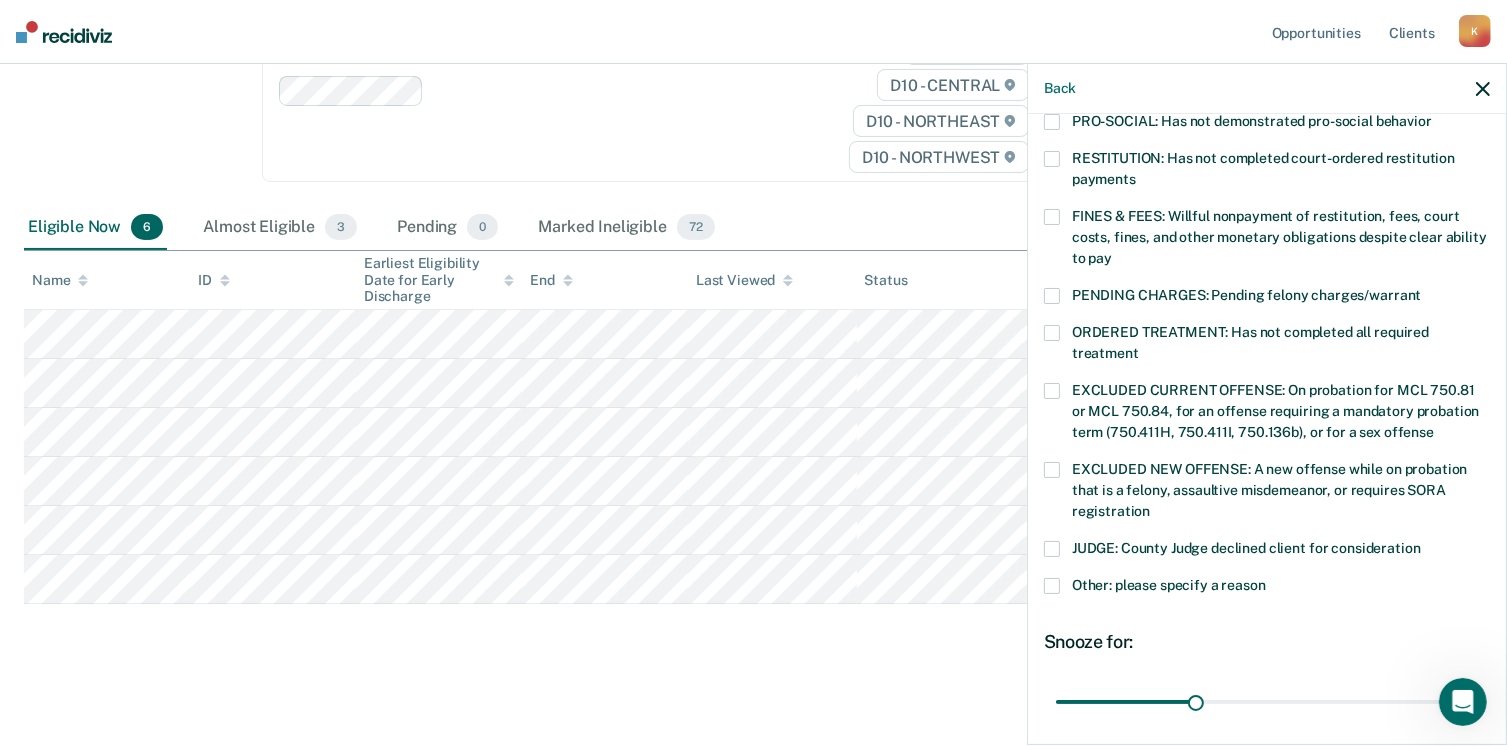 scroll, scrollTop: 518, scrollLeft: 0, axis: vertical 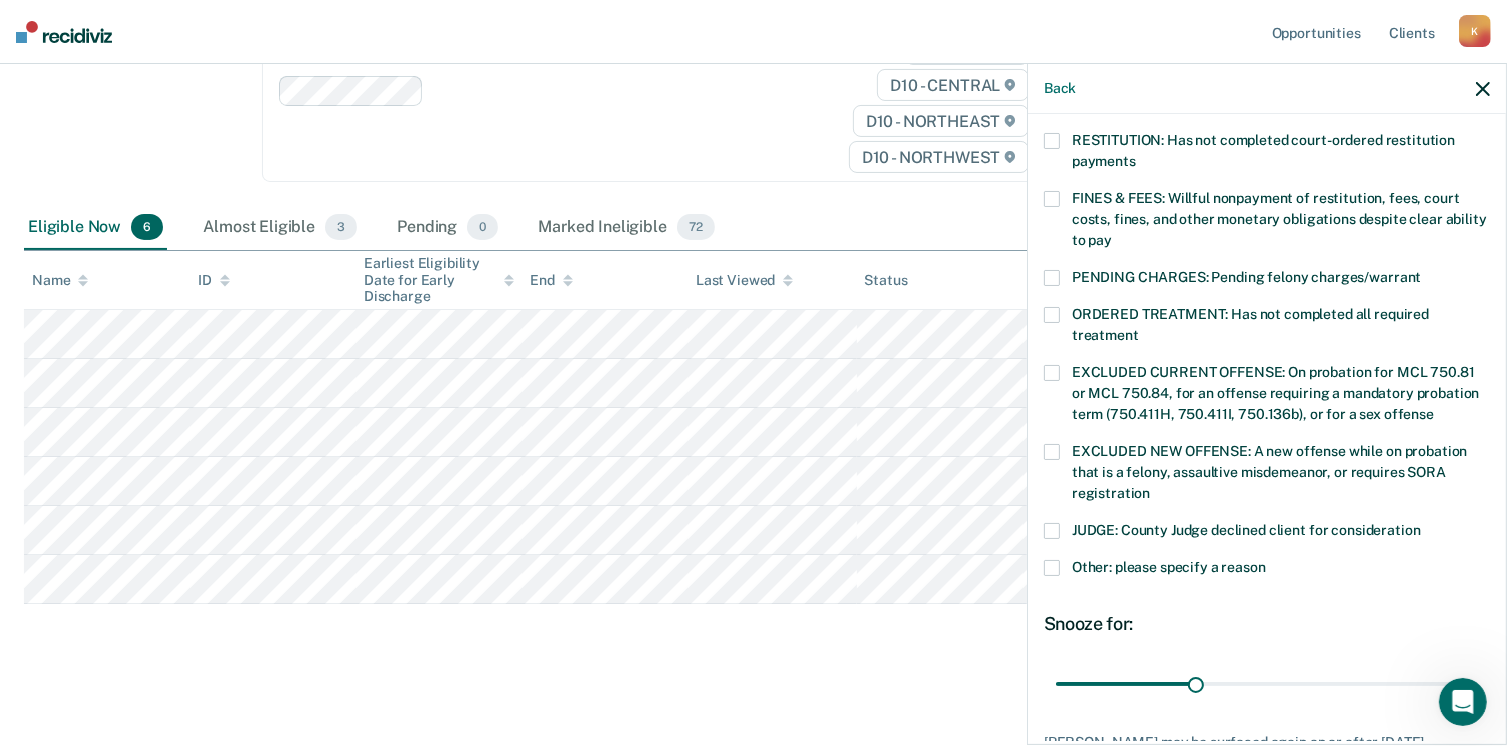 click at bounding box center [1052, 531] 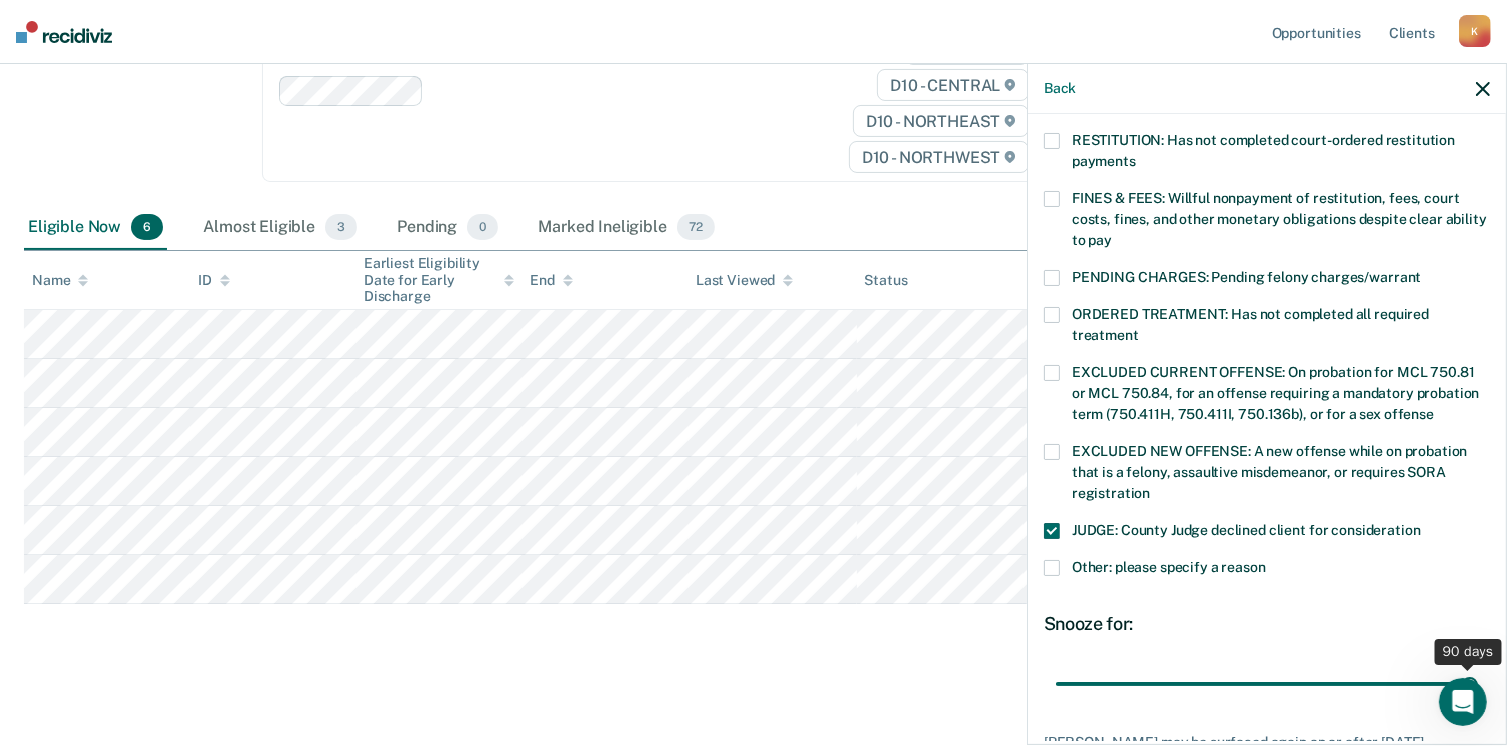 drag, startPoint x: 1191, startPoint y: 663, endPoint x: 1500, endPoint y: 585, distance: 318.69263 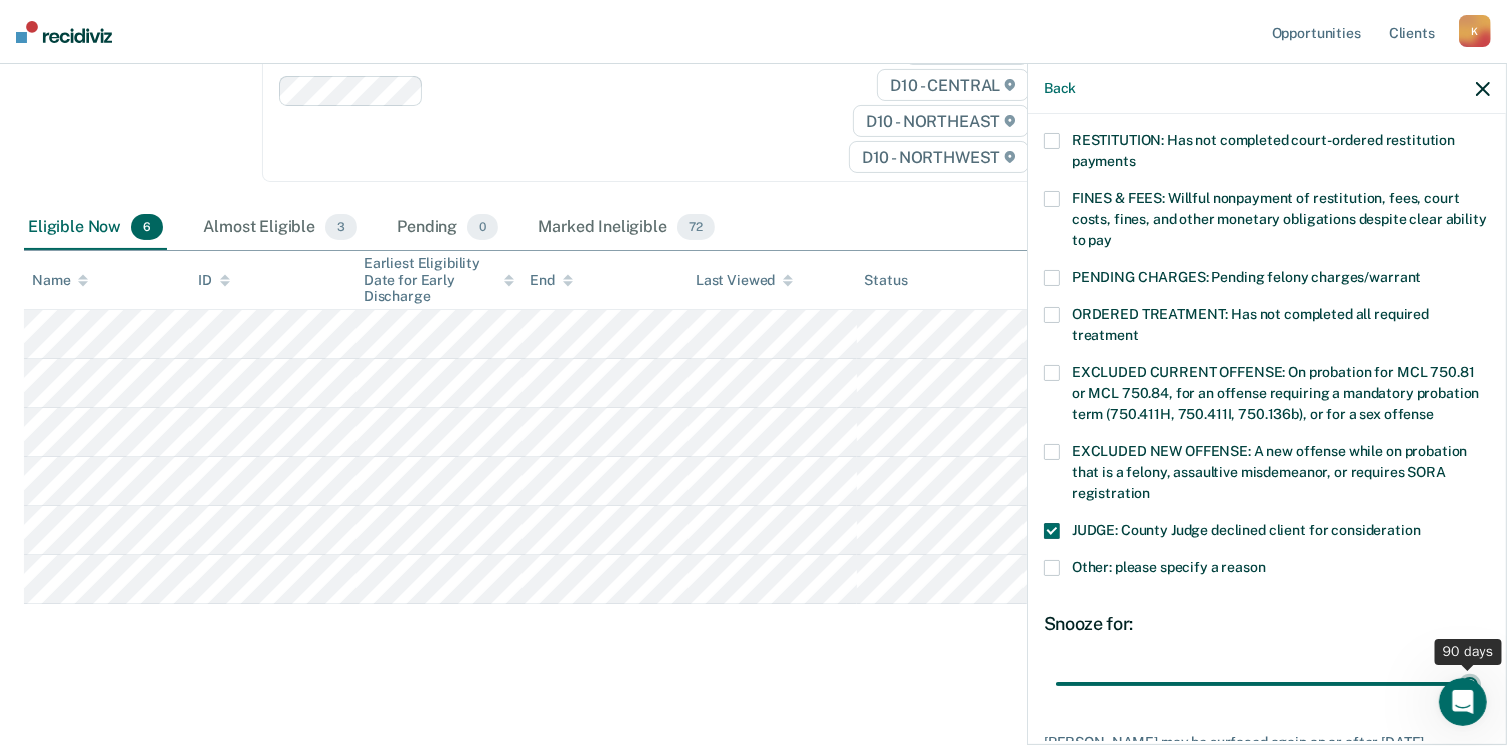 type on "90" 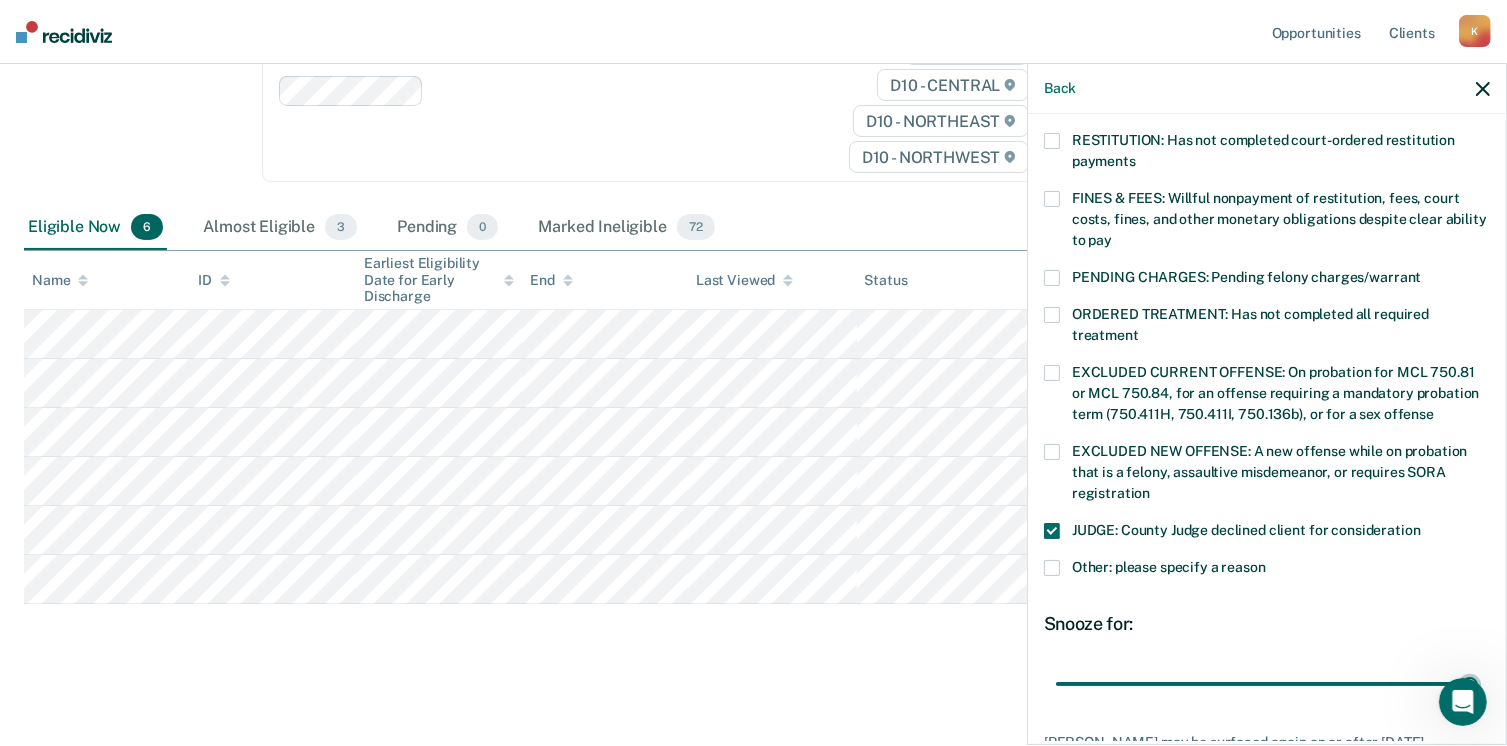drag, startPoint x: 1484, startPoint y: 152, endPoint x: 1501, endPoint y: 392, distance: 240.60133 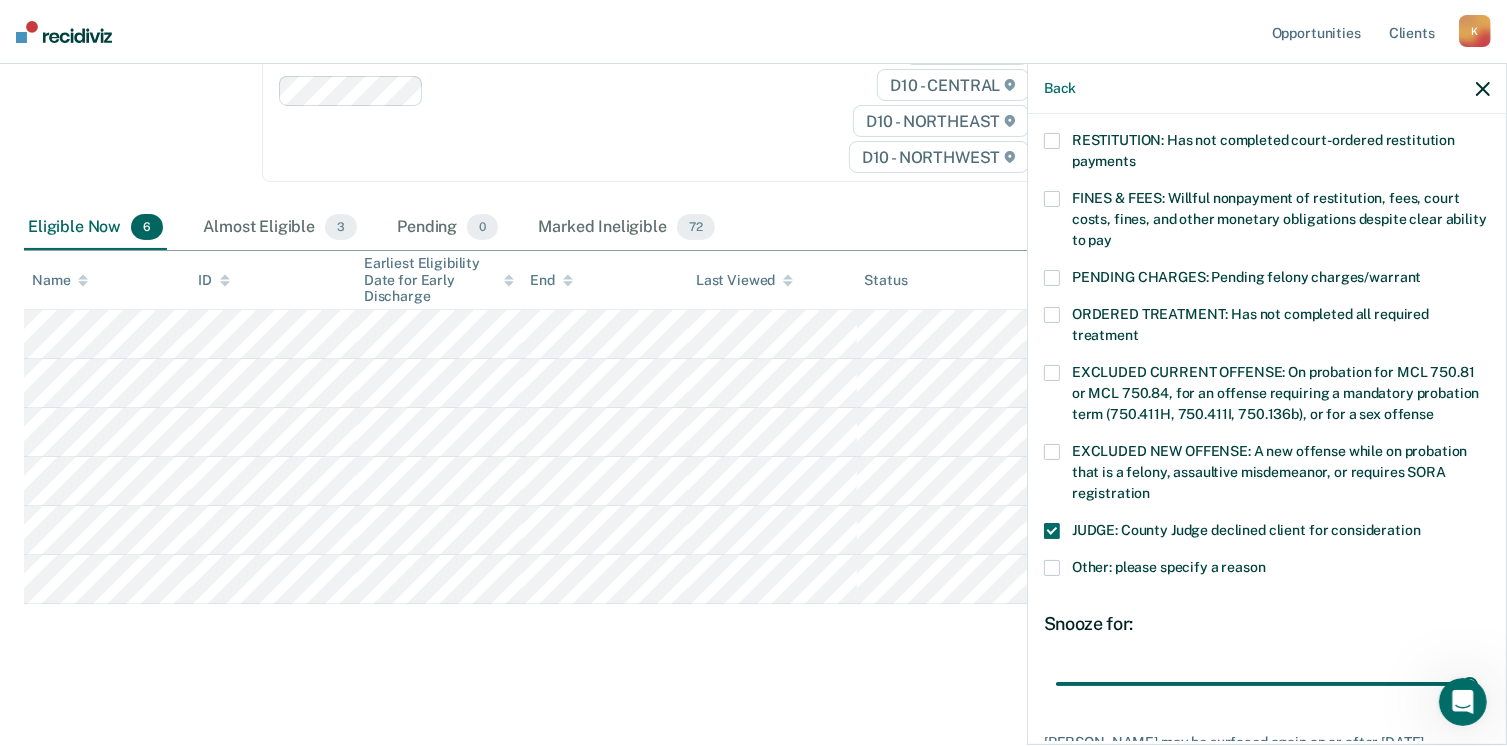 click on "ED   Which of the following requirements has [PERSON_NAME] not met? [MEDICAL_DATA] ORDER: [MEDICAL_DATA] prevention order filed during supervision period SUSPECTED OFFENSE: Suspected of a felony, assaultive misdemeanor, OWI, or offense requiring SORA registration FELONY/STATE PROBATION: On parole and also on other state or federal probation supervision for an offense committed during the current period NEEDS: On parole and all criminogenic needs have not been addressed NONCOMPLIANT: Not compliant with the [DEMOGRAPHIC_DATA] PROGRAMMING: Has not completed all required programming PRO-SOCIAL: Has not demonstrated pro-social behavior RESTITUTION: Has not completed court-ordered restitution payments FINES & FEES: Willful nonpayment of restitution, fees, court costs, fines, and other monetary obligations despite clear ability to pay PENDING CHARGES: Pending felony charges/warrant ORDERED TREATMENT: Has not completed all required treatment JUDGE: County Judge declined client for consideration Snooze for: 90 days Save" at bounding box center (1267, 427) 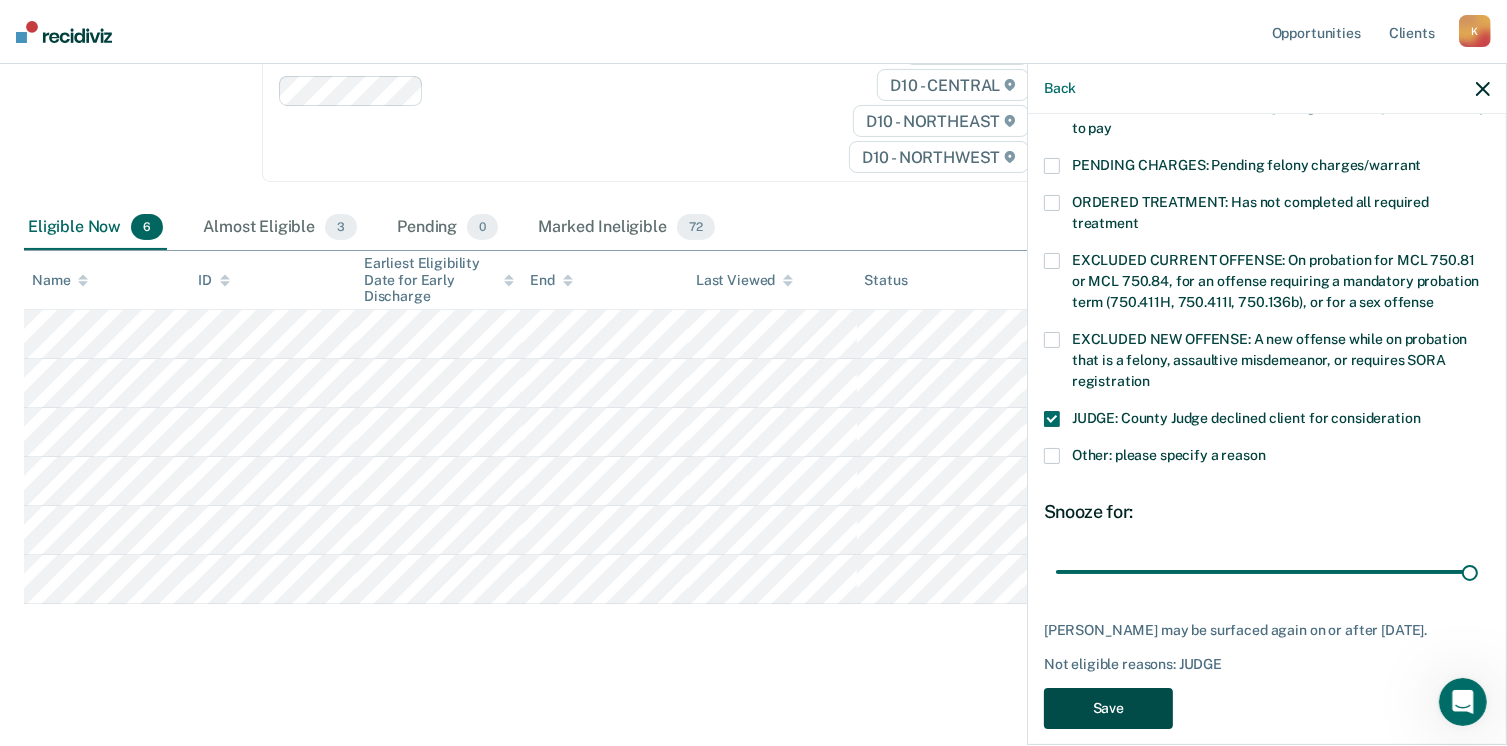 click on "Save" at bounding box center (1108, 708) 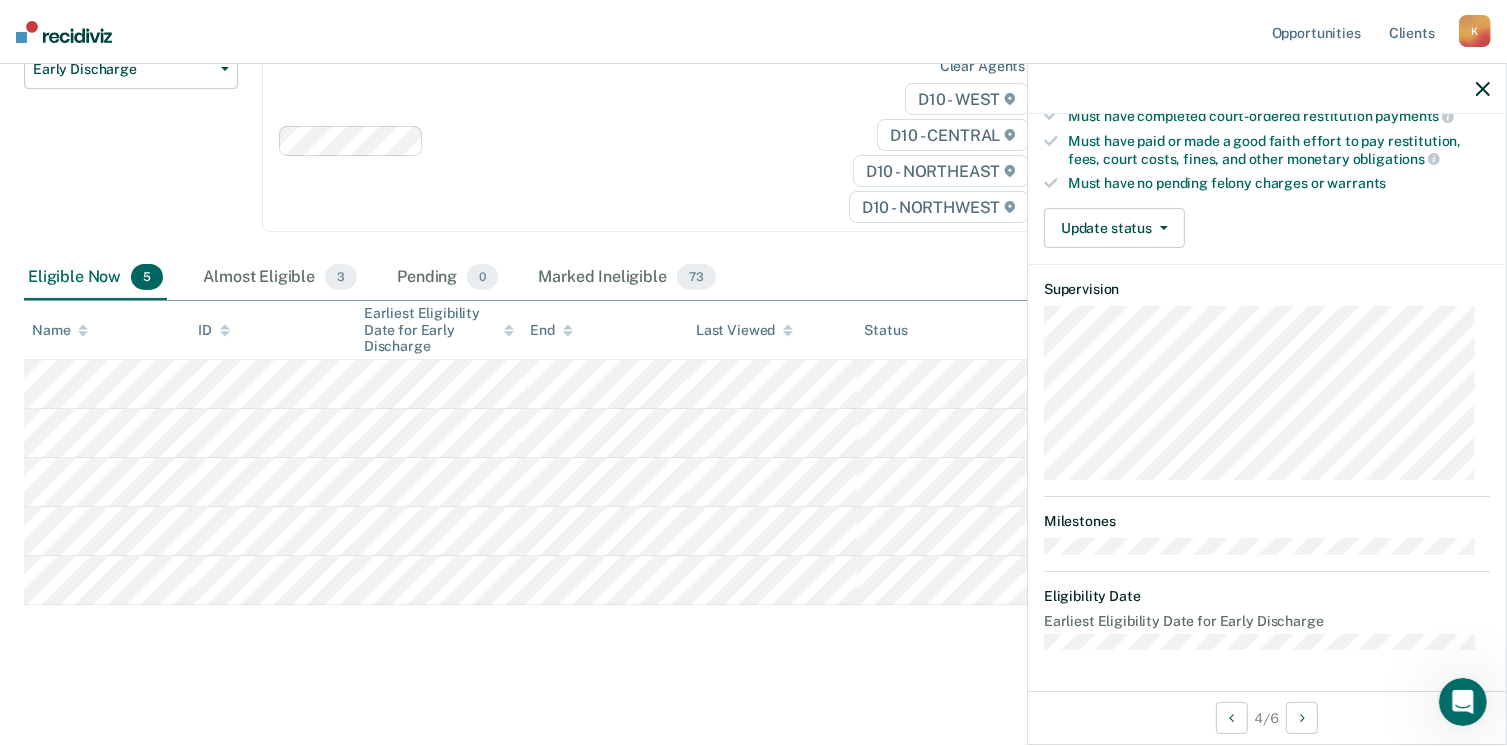 scroll, scrollTop: 371, scrollLeft: 0, axis: vertical 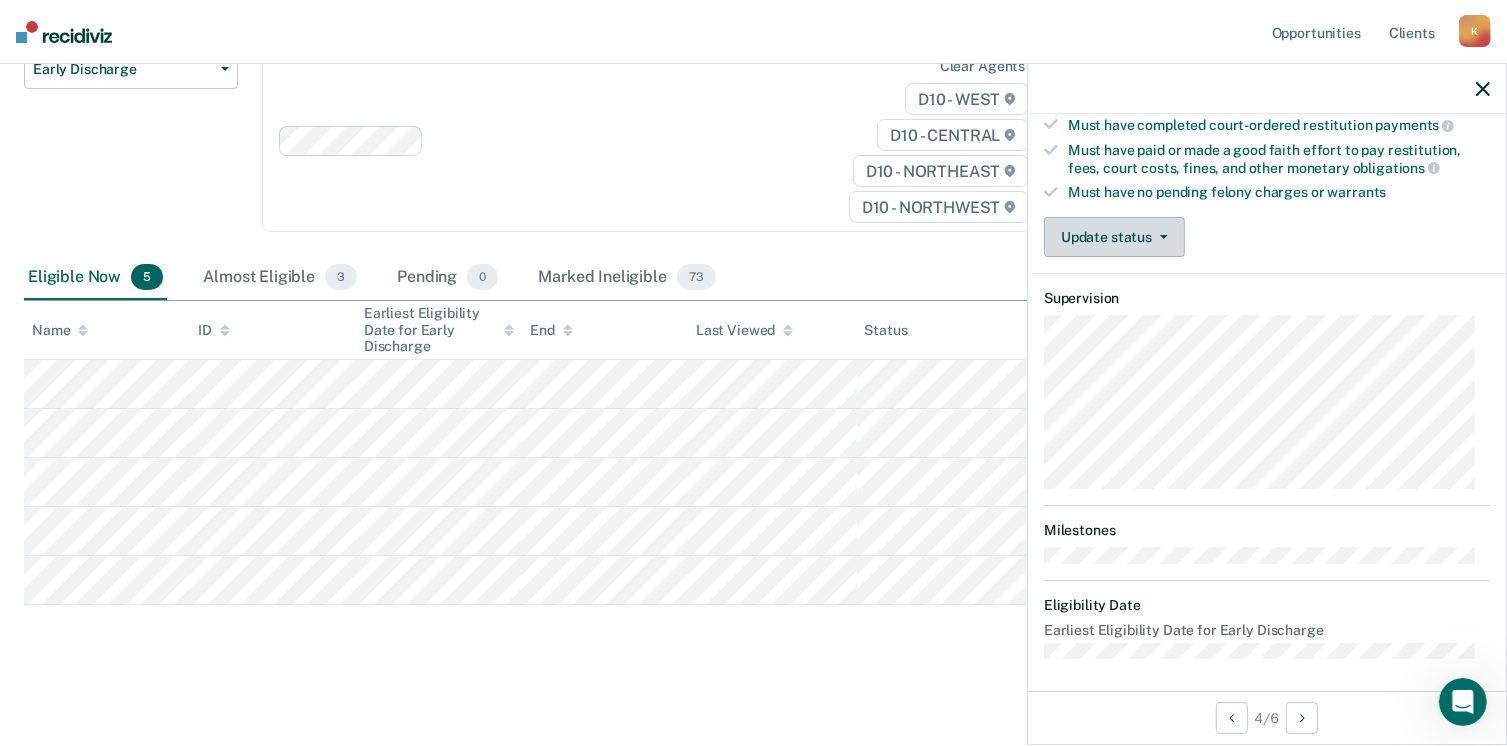 click on "Update status" at bounding box center (1114, 237) 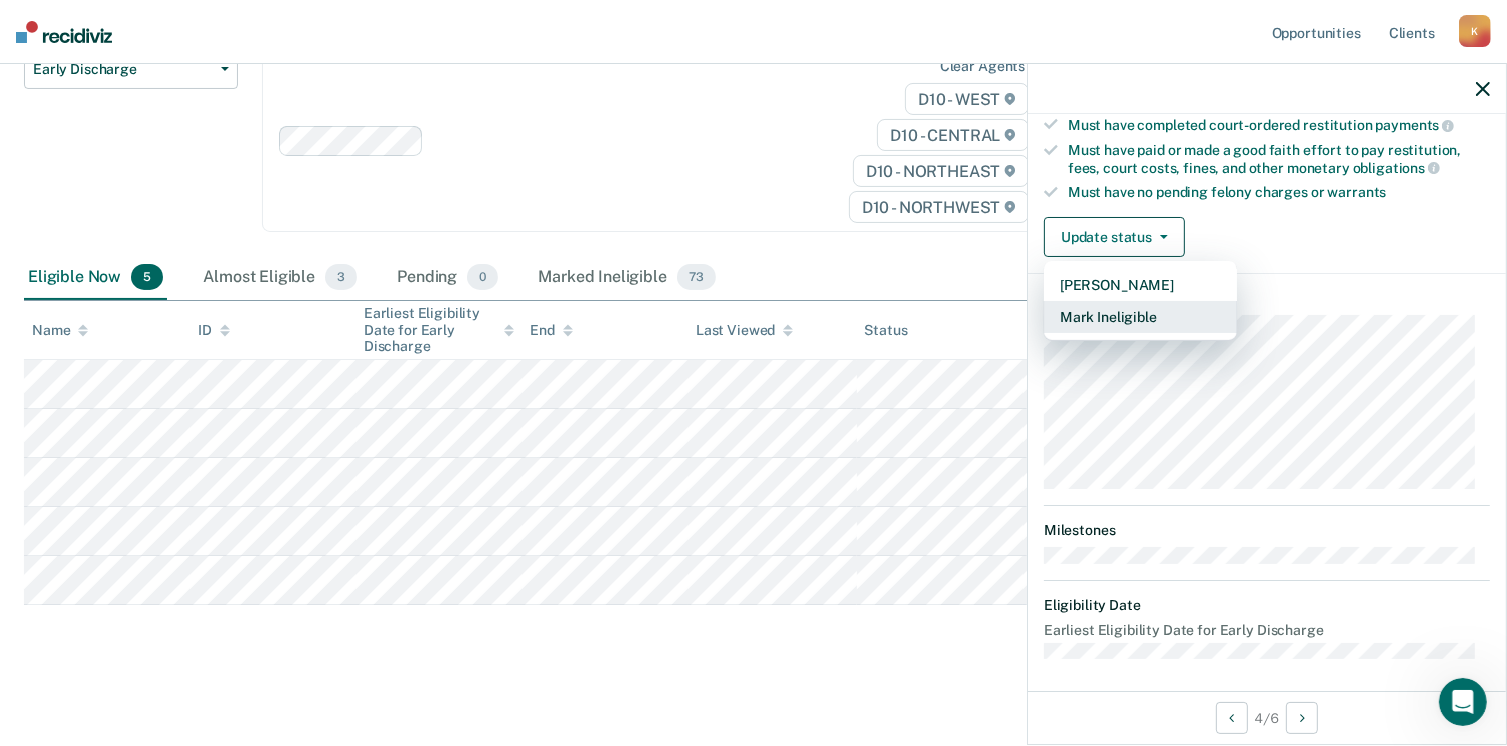 click on "Mark Ineligible" at bounding box center (1140, 317) 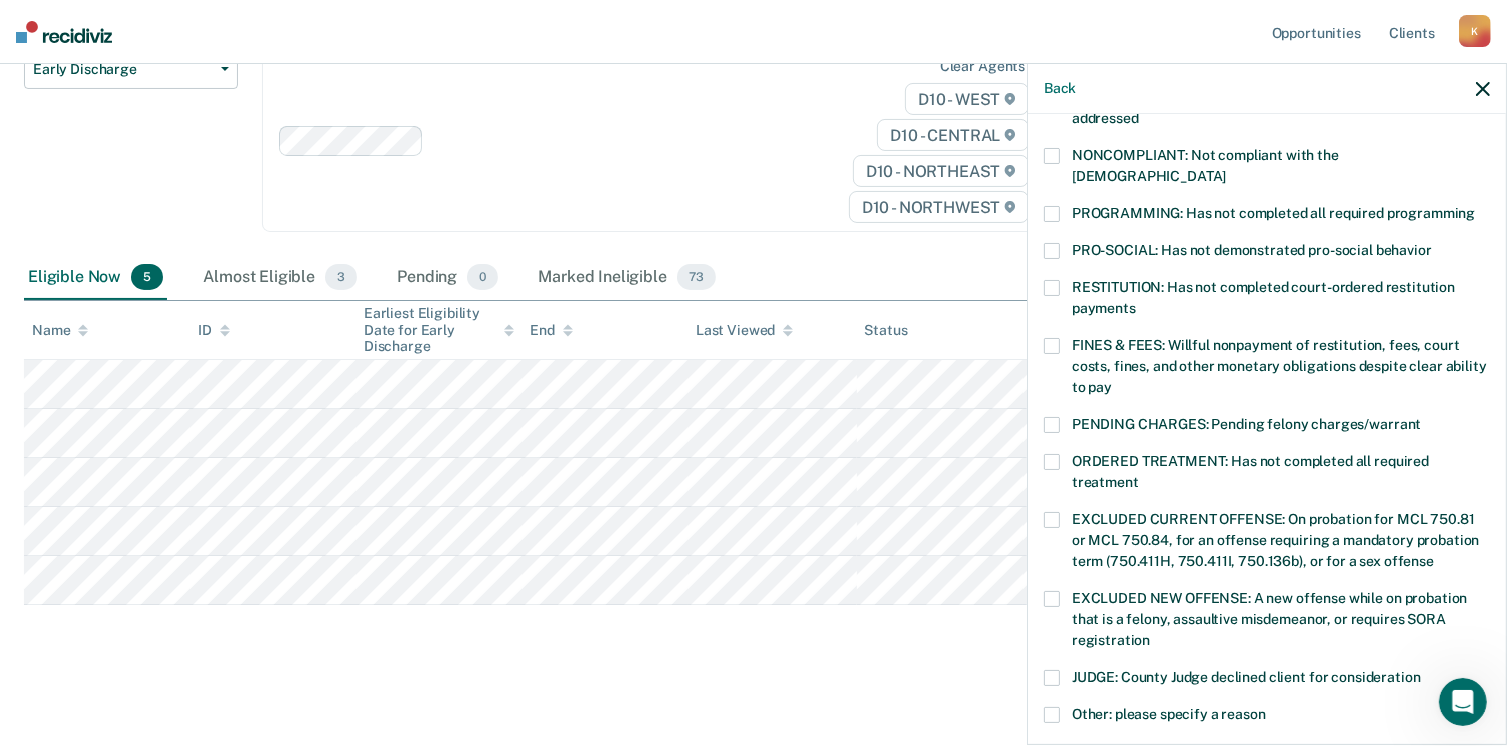 click at bounding box center [1052, 346] 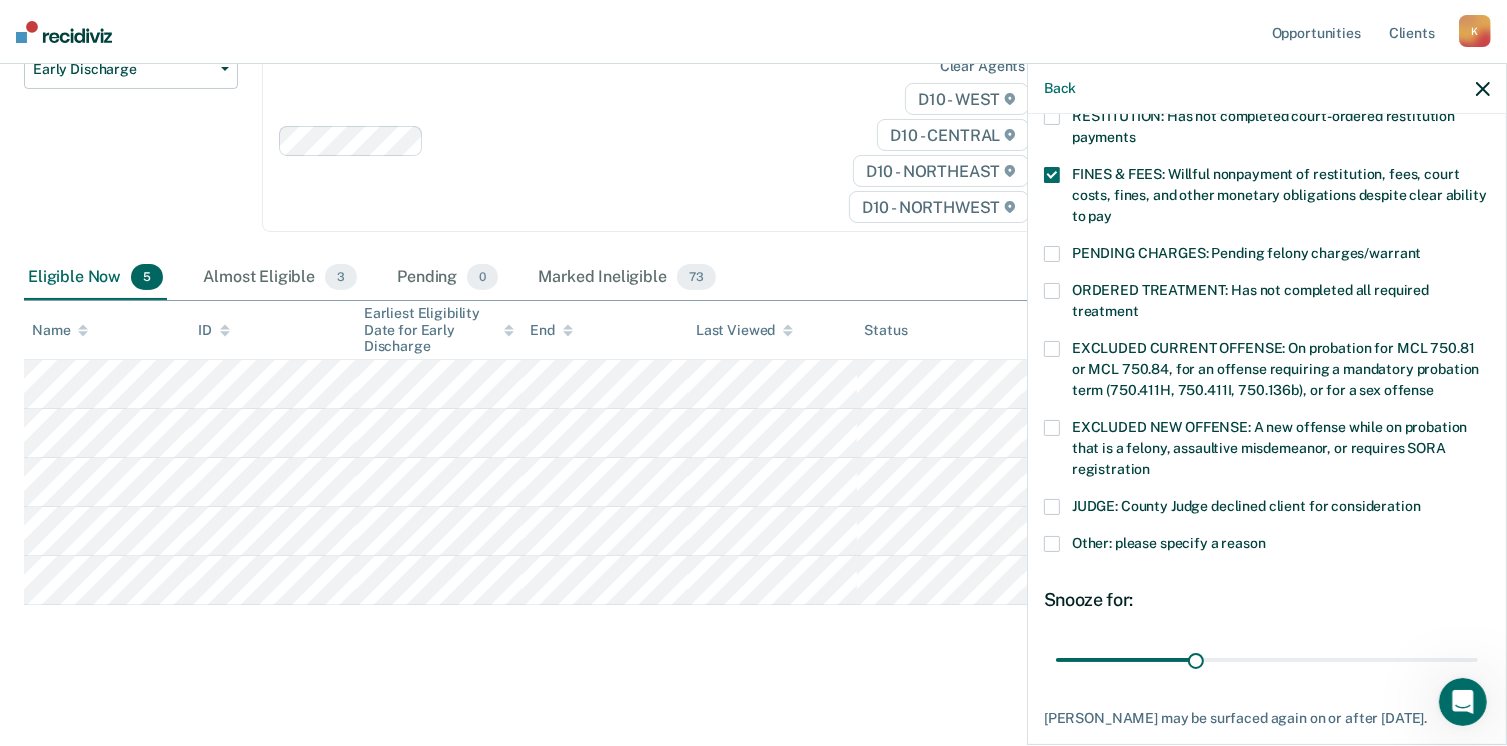 scroll, scrollTop: 647, scrollLeft: 0, axis: vertical 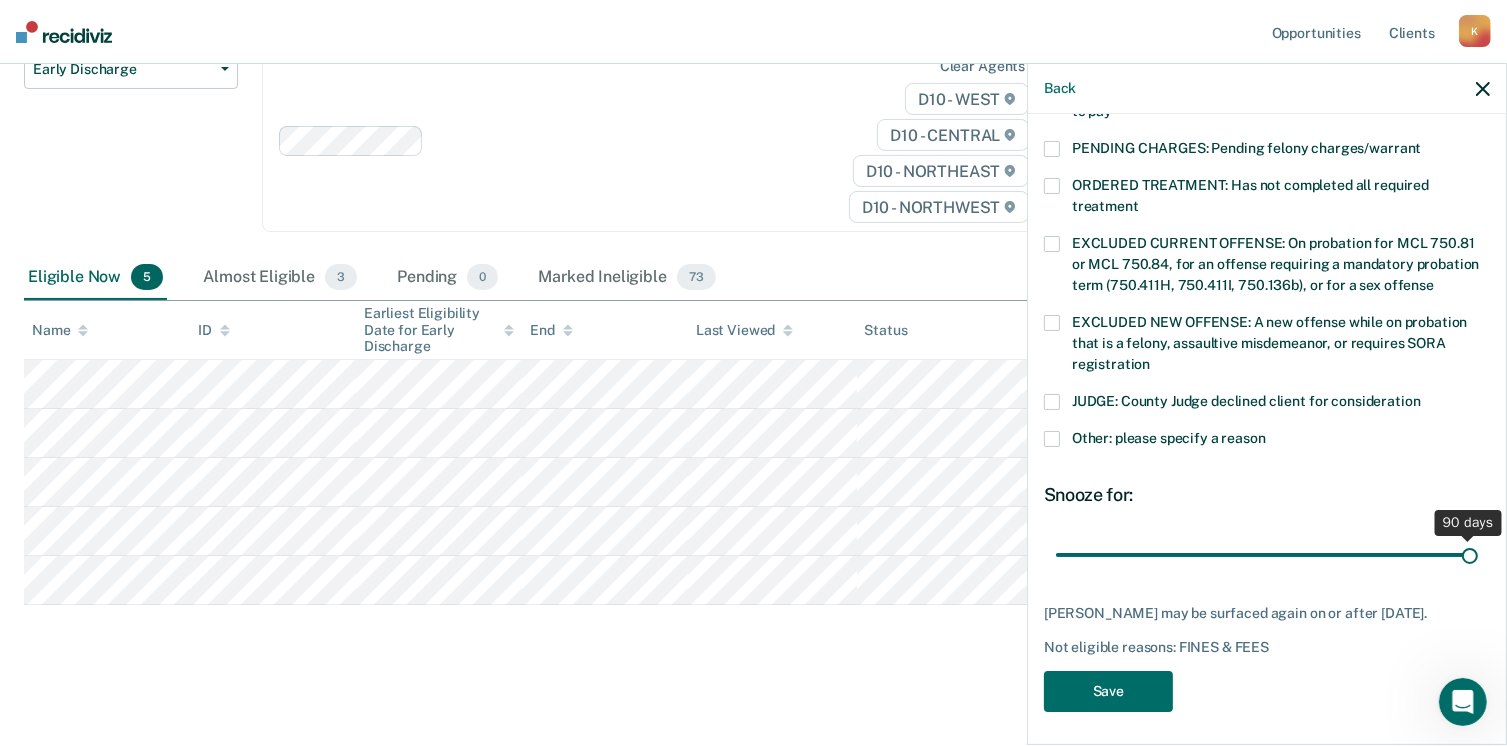 drag, startPoint x: 1191, startPoint y: 533, endPoint x: 1528, endPoint y: 483, distance: 340.689 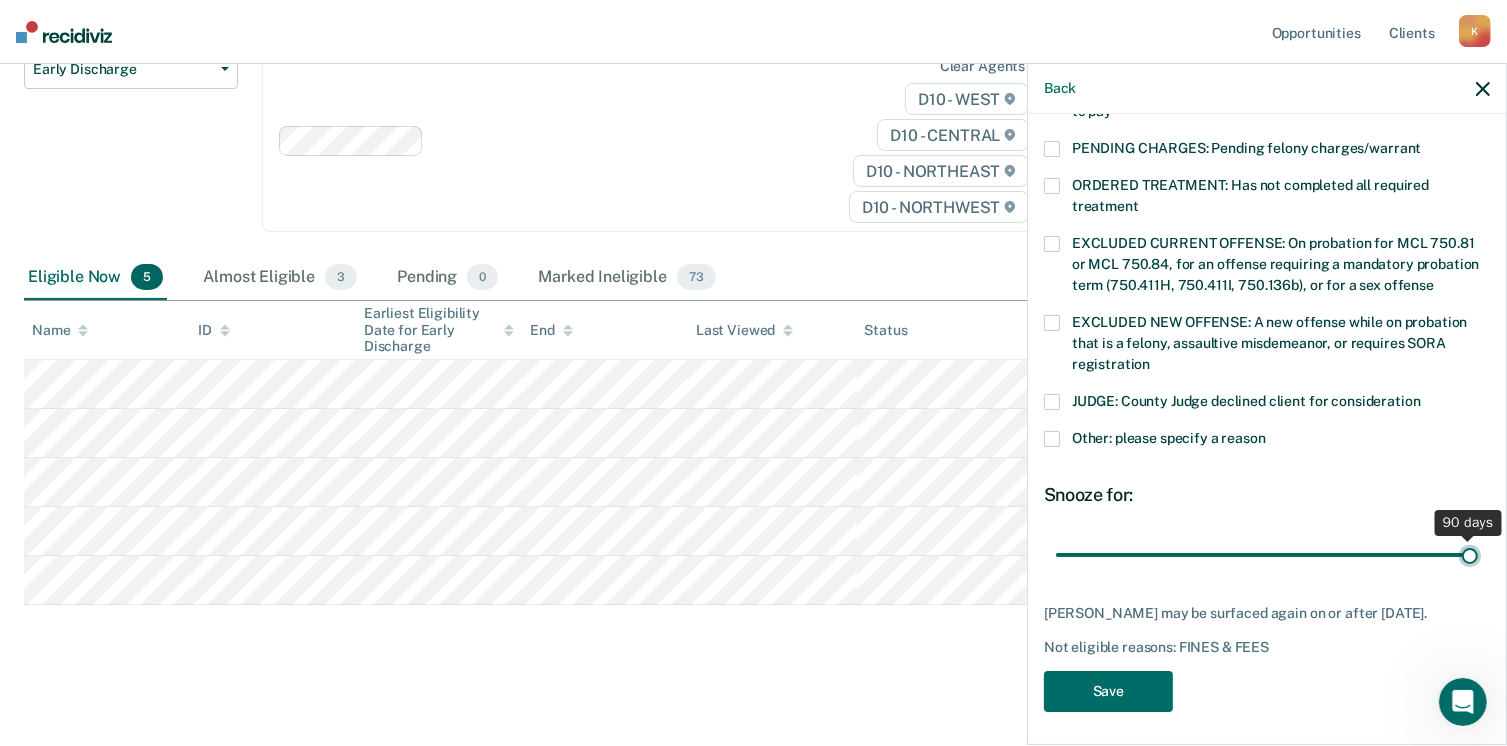 type on "90" 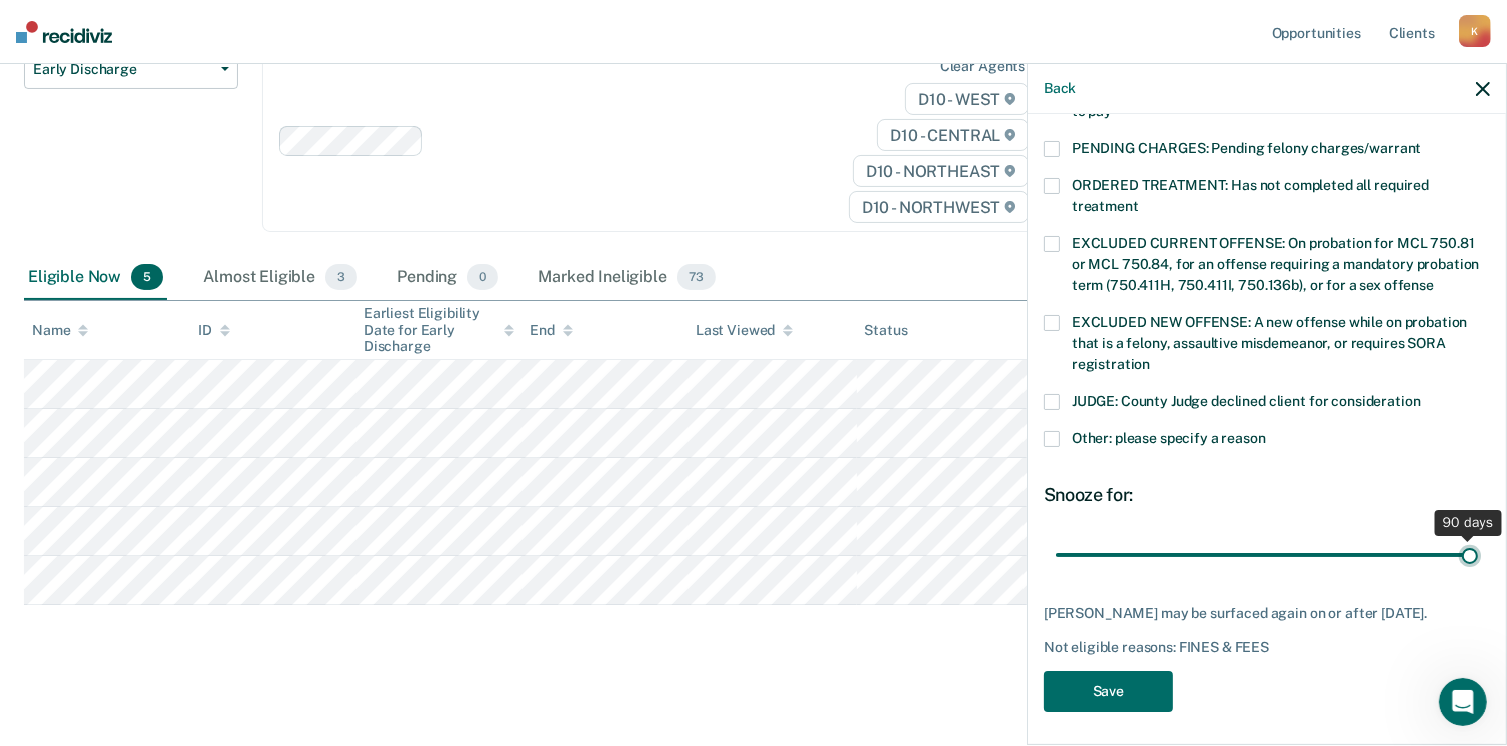 click at bounding box center [1267, 555] 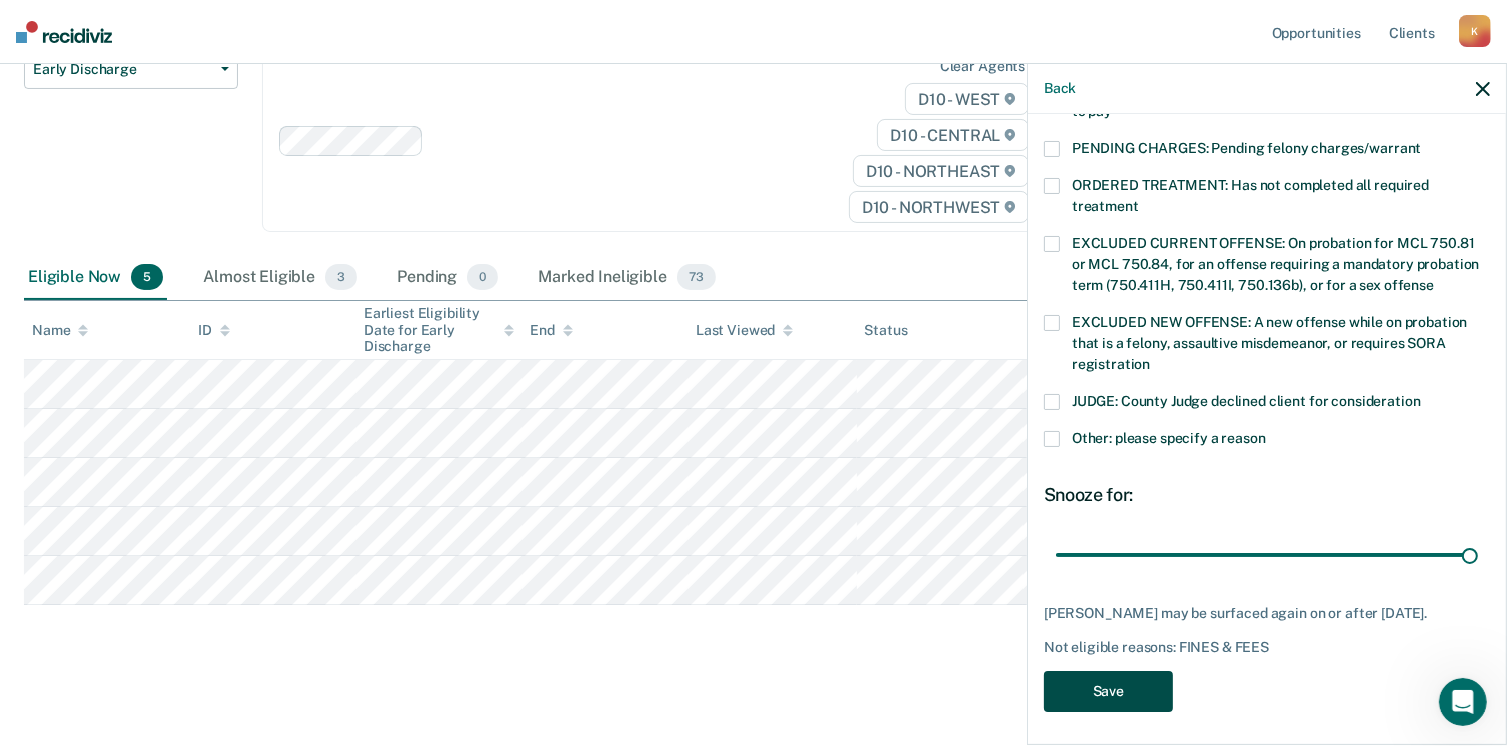 click on "Save" at bounding box center [1108, 691] 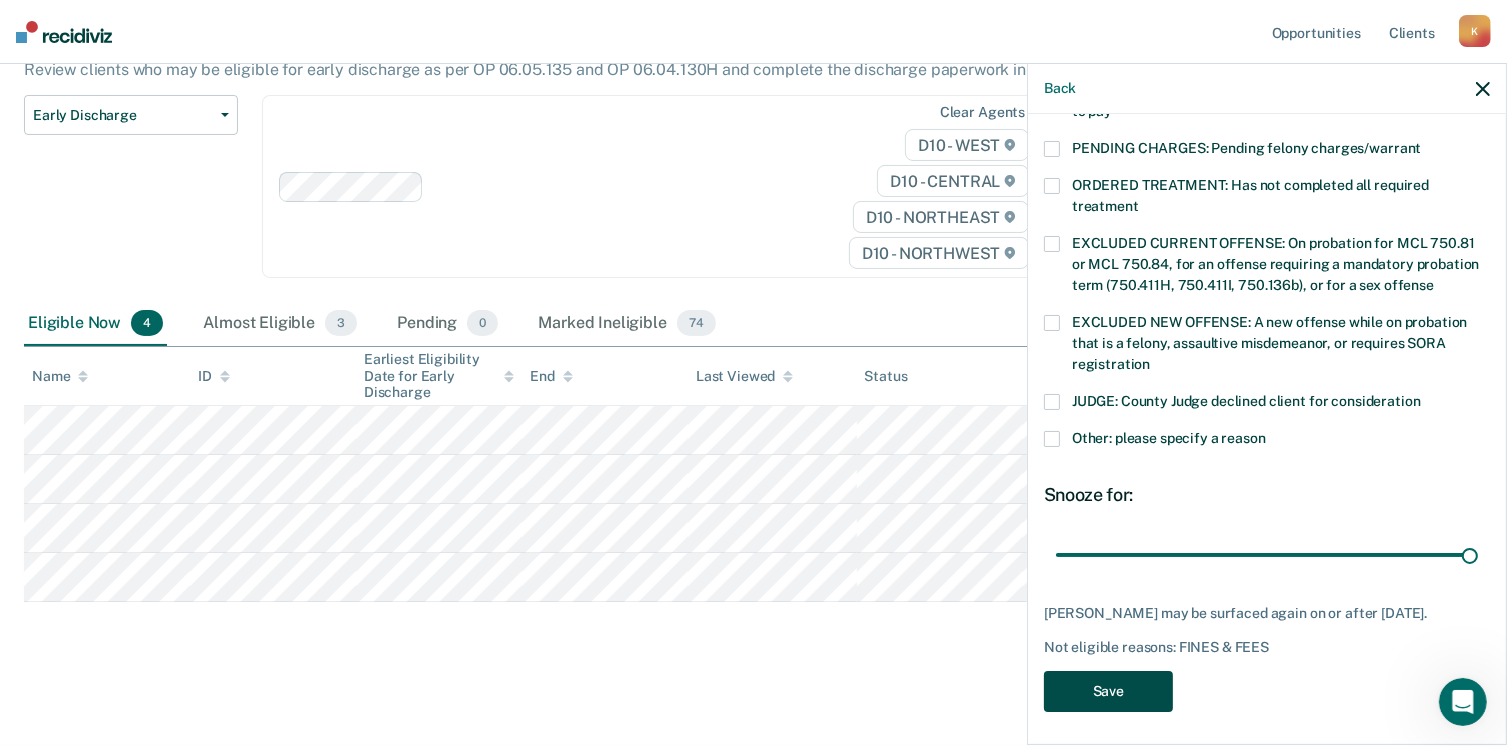 scroll, scrollTop: 189, scrollLeft: 0, axis: vertical 